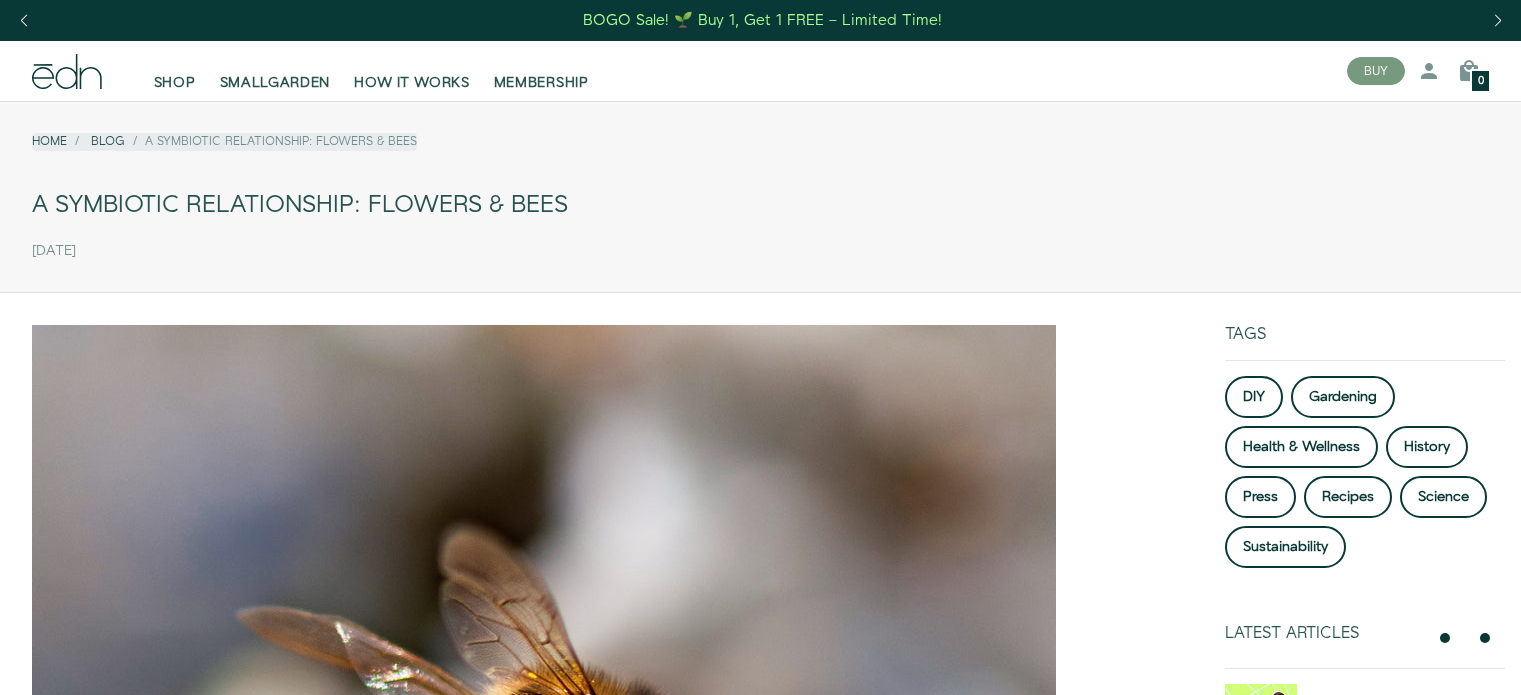 scroll, scrollTop: 782, scrollLeft: 0, axis: vertical 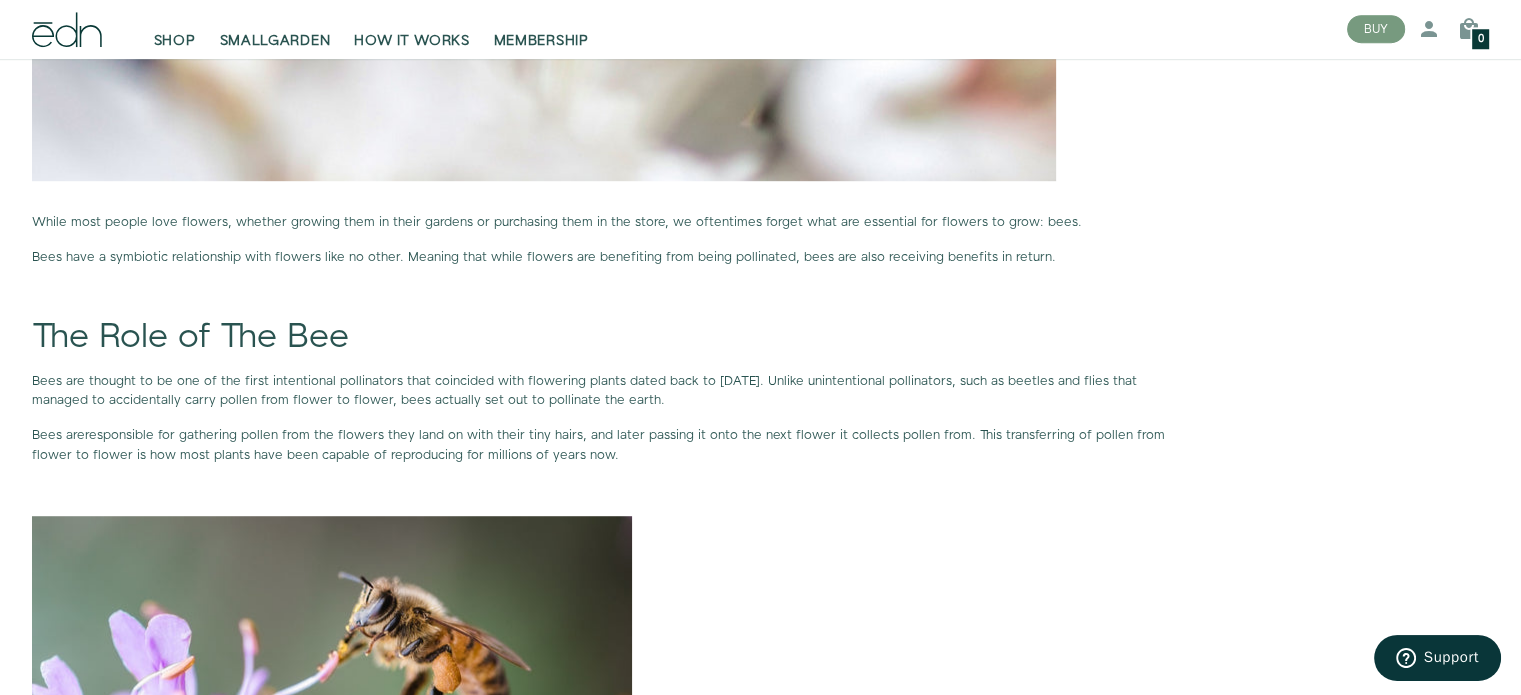 drag, startPoint x: 0, startPoint y: 0, endPoint x: 485, endPoint y: 300, distance: 570.28503 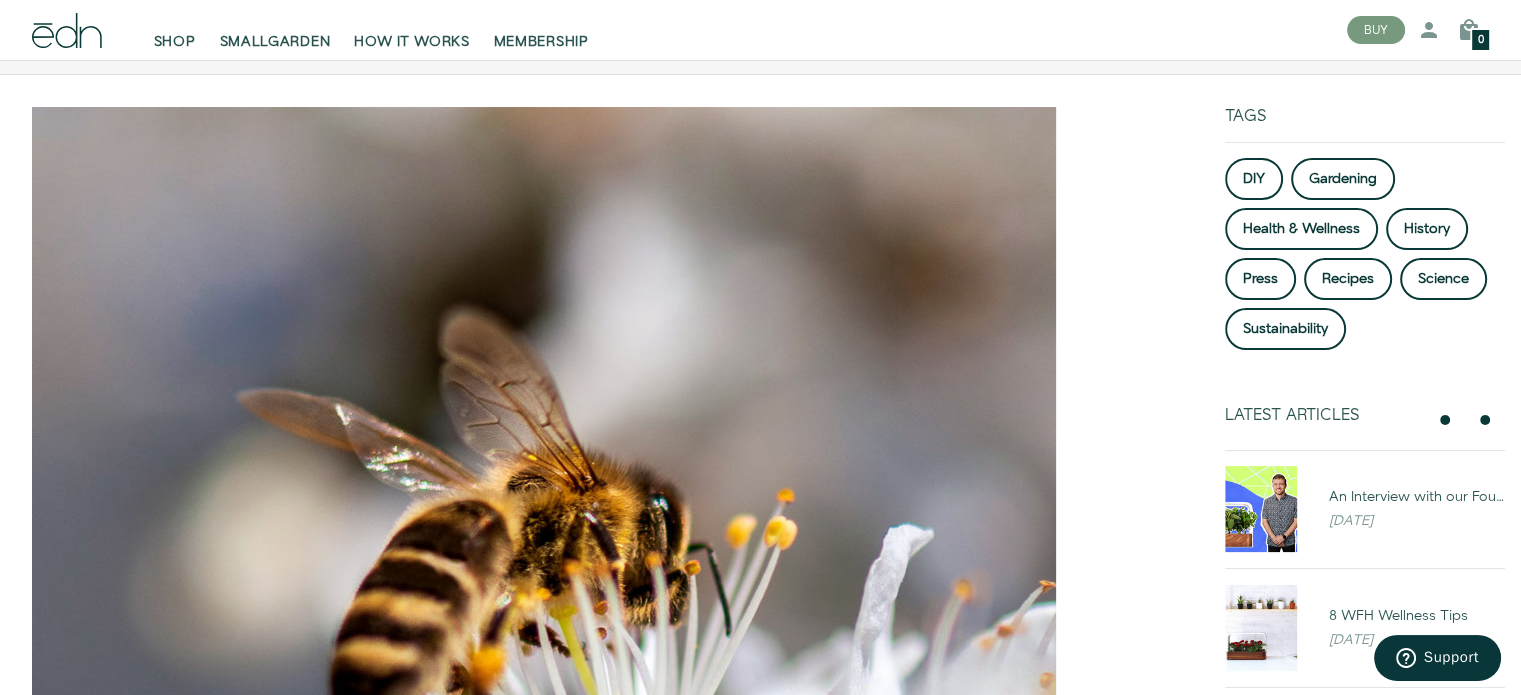 scroll, scrollTop: 0, scrollLeft: 0, axis: both 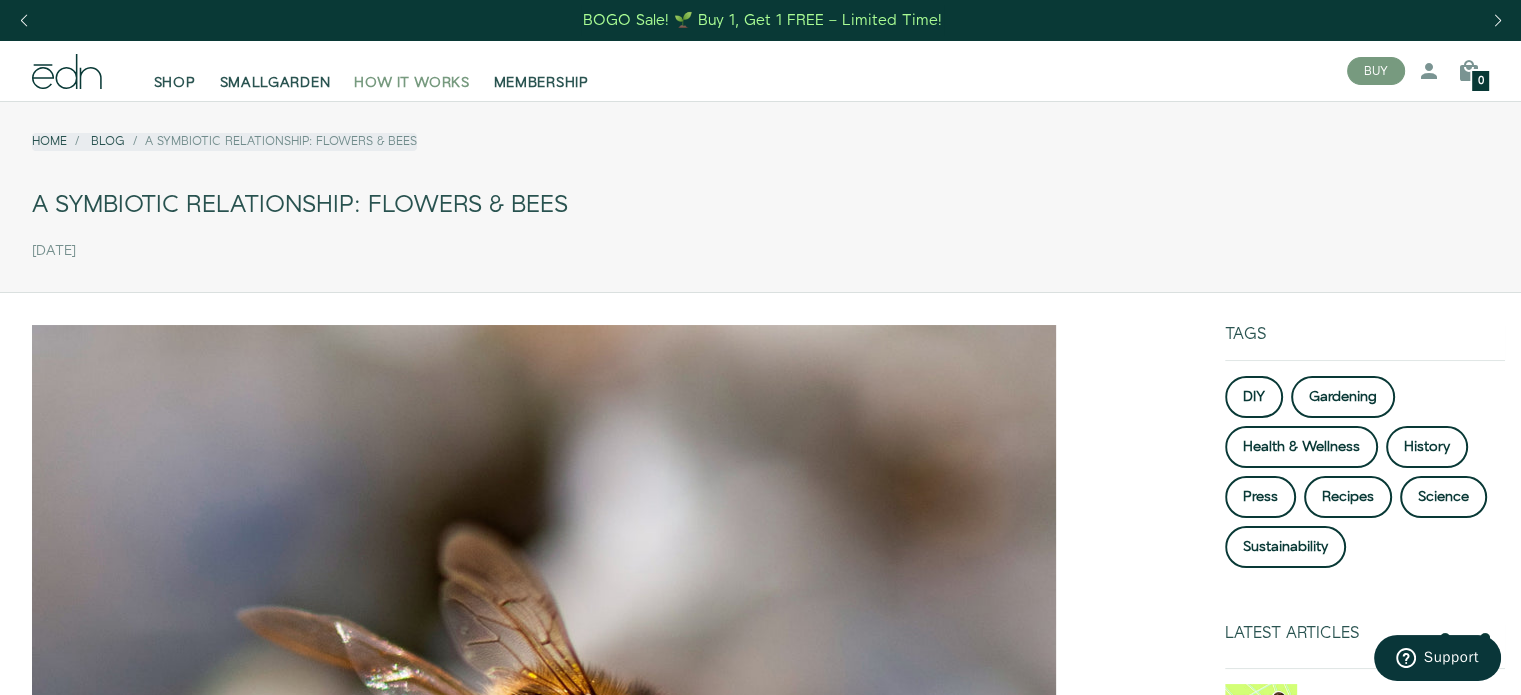 click on "HOW IT WORKS" at bounding box center (411, 83) 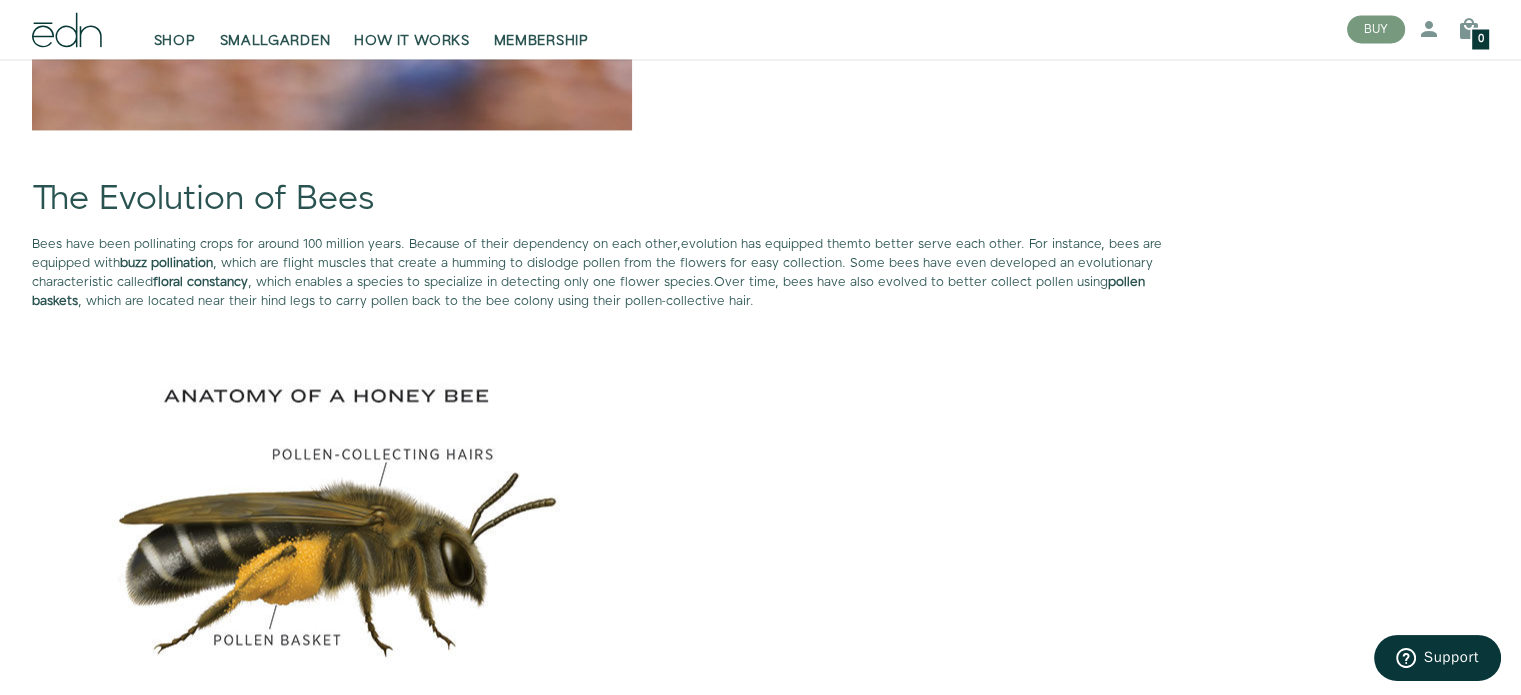 scroll, scrollTop: 3111, scrollLeft: 0, axis: vertical 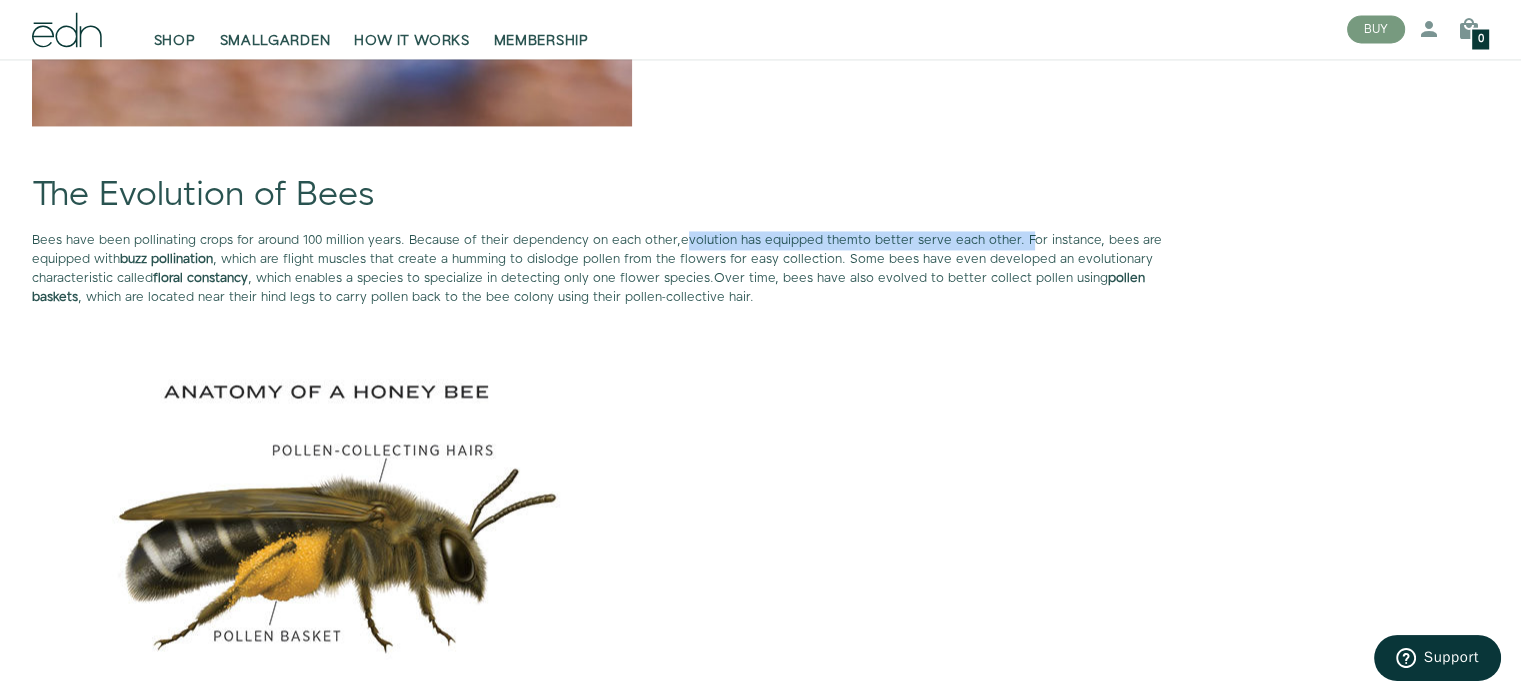 drag, startPoint x: 678, startPoint y: 236, endPoint x: 1016, endPoint y: 238, distance: 338.00592 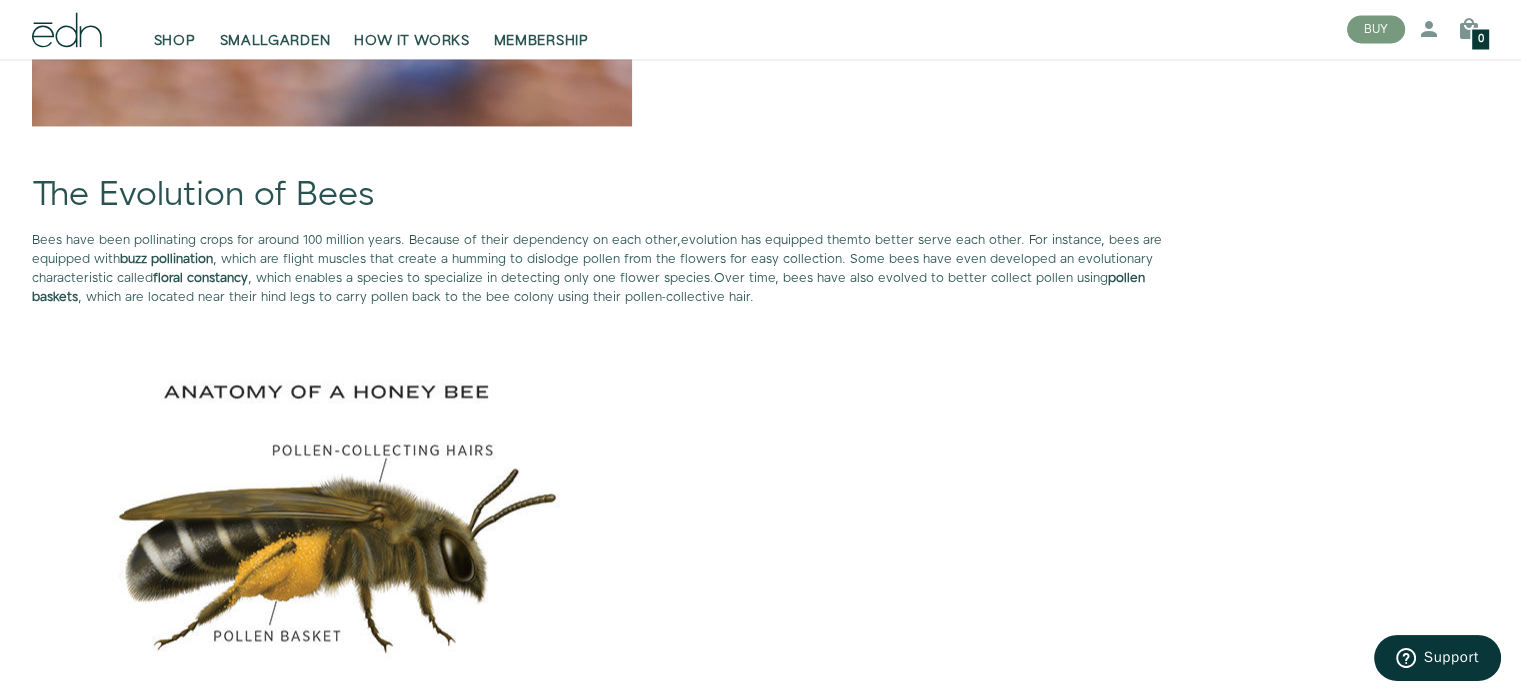 click on "Bees have been pollinating crops for around 100 million years. Because of their dependency on each other,  evolution has equipped them  to better serve each other. For instance, bees are equipped with  buzz pollination , which are flight muscles that create a humming to dislodge pollen from the flowers for easy collection. Some bees have even developed an evolutionary characteristic called  floral constancy , which enables a species to specialize in detecting only one flower species.  Over time, bees have also evolved to better collect pollen using  pollen baskets , which are located near their hind legs to carry pollen back to the bee colony using their pollen-collective hair." at bounding box center (604, 269) 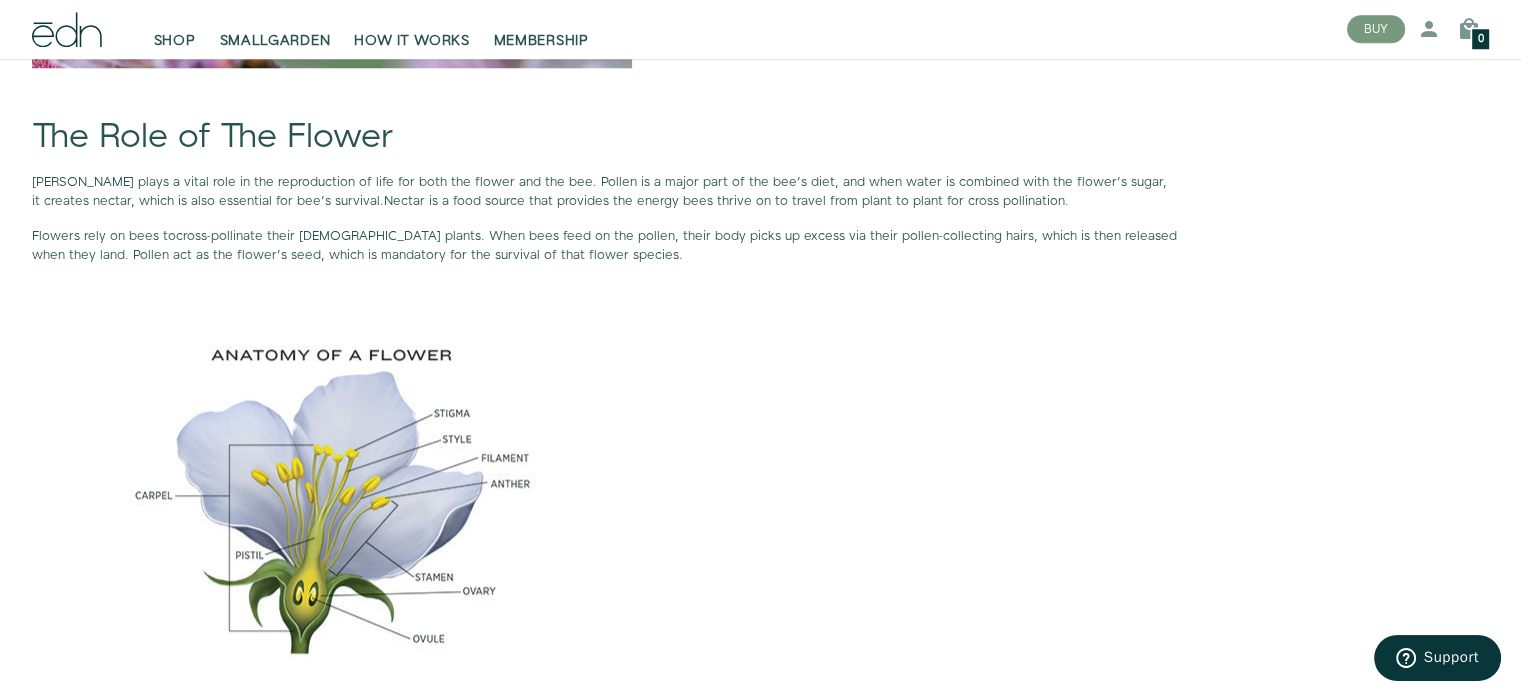scroll, scrollTop: 2018, scrollLeft: 0, axis: vertical 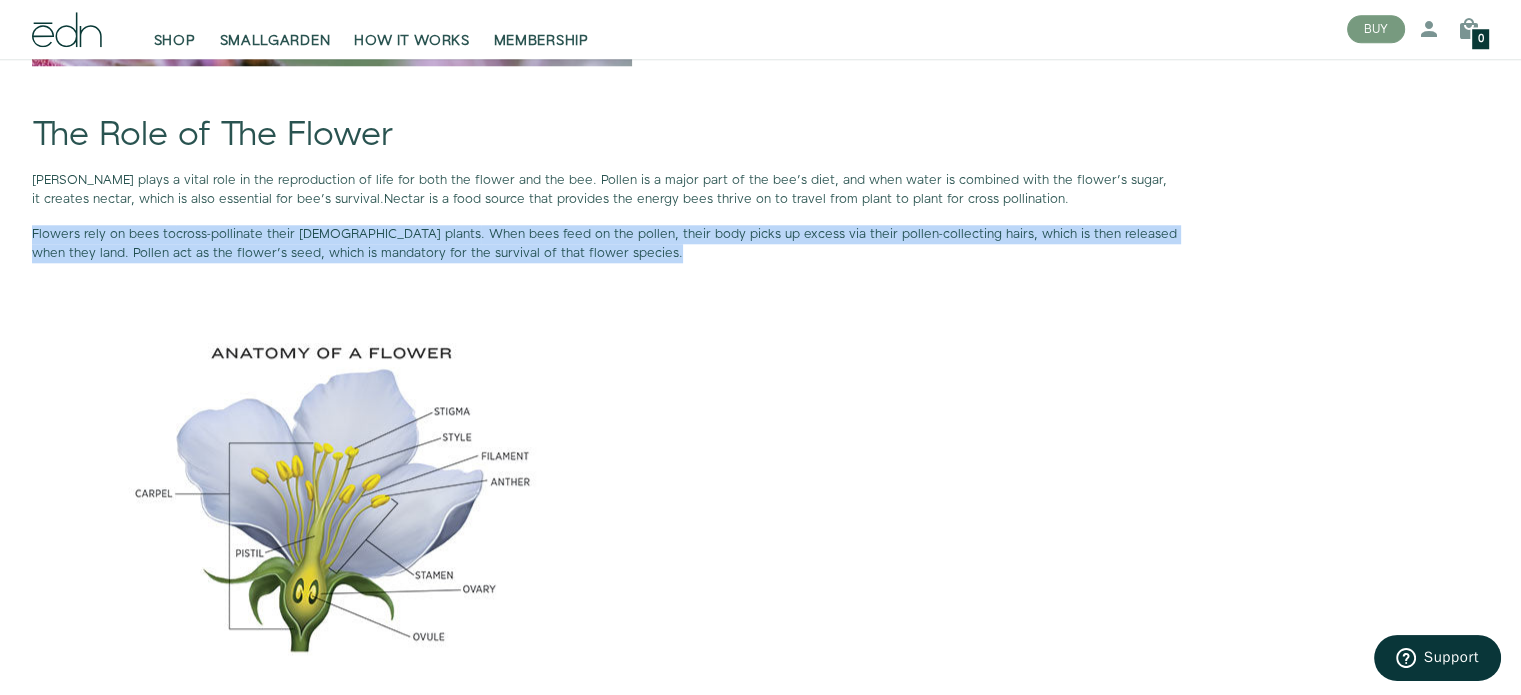 drag, startPoint x: 32, startPoint y: 232, endPoint x: 582, endPoint y: 260, distance: 550.7123 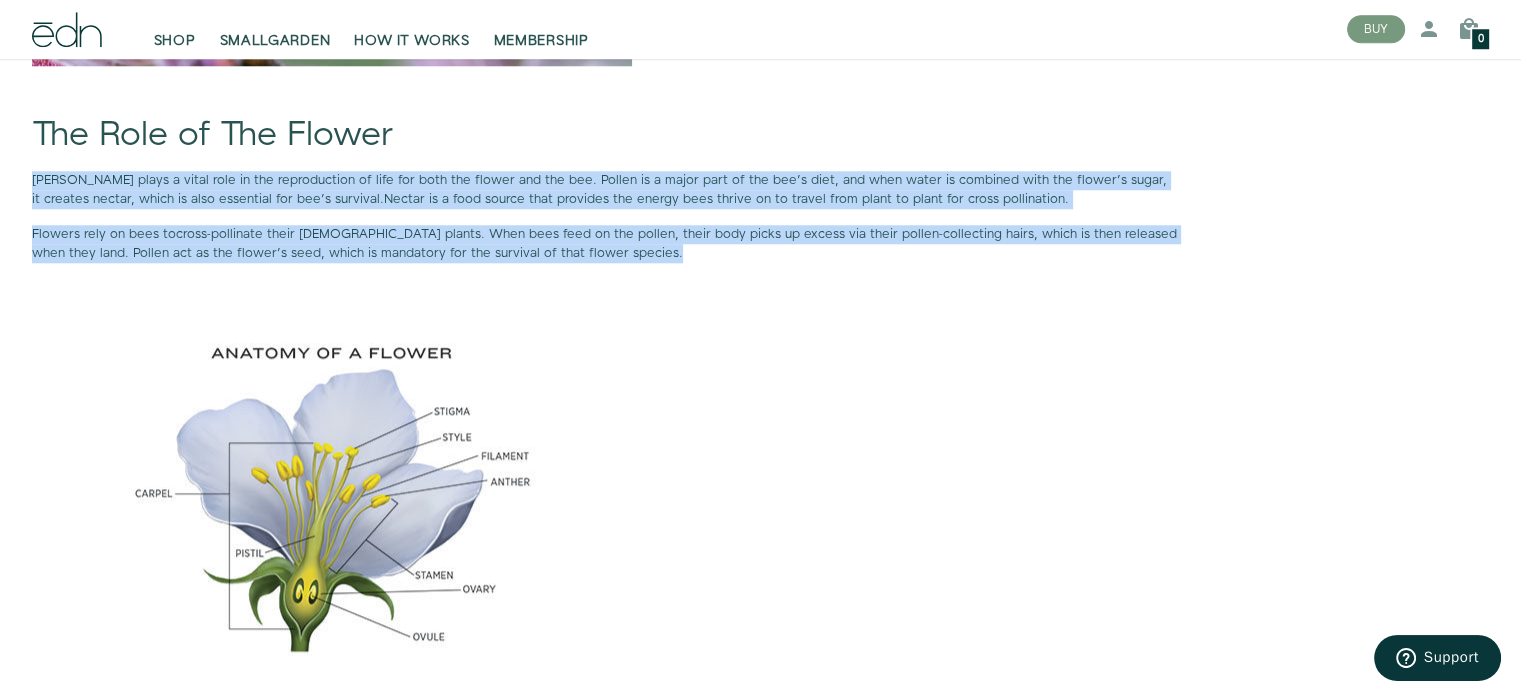 drag, startPoint x: 33, startPoint y: 179, endPoint x: 605, endPoint y: 266, distance: 578.5784 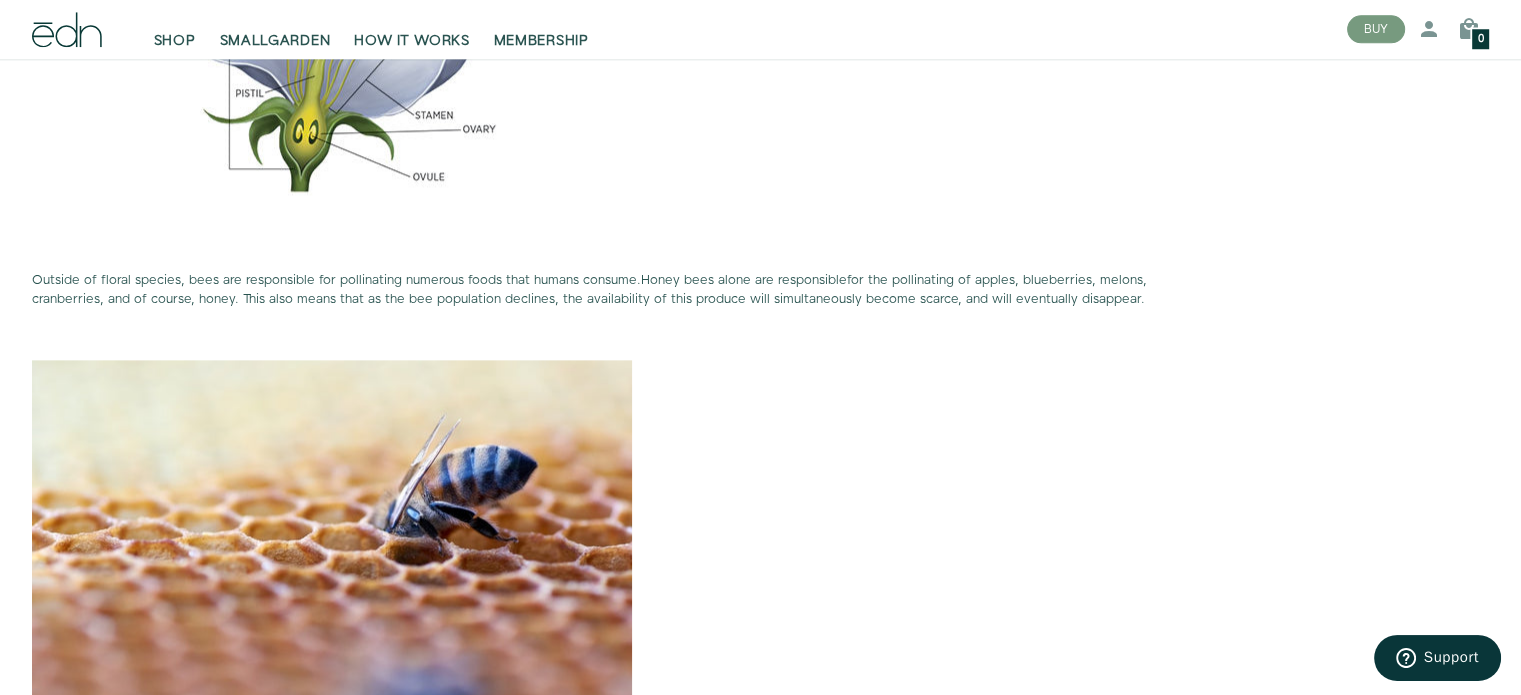 scroll, scrollTop: 2479, scrollLeft: 0, axis: vertical 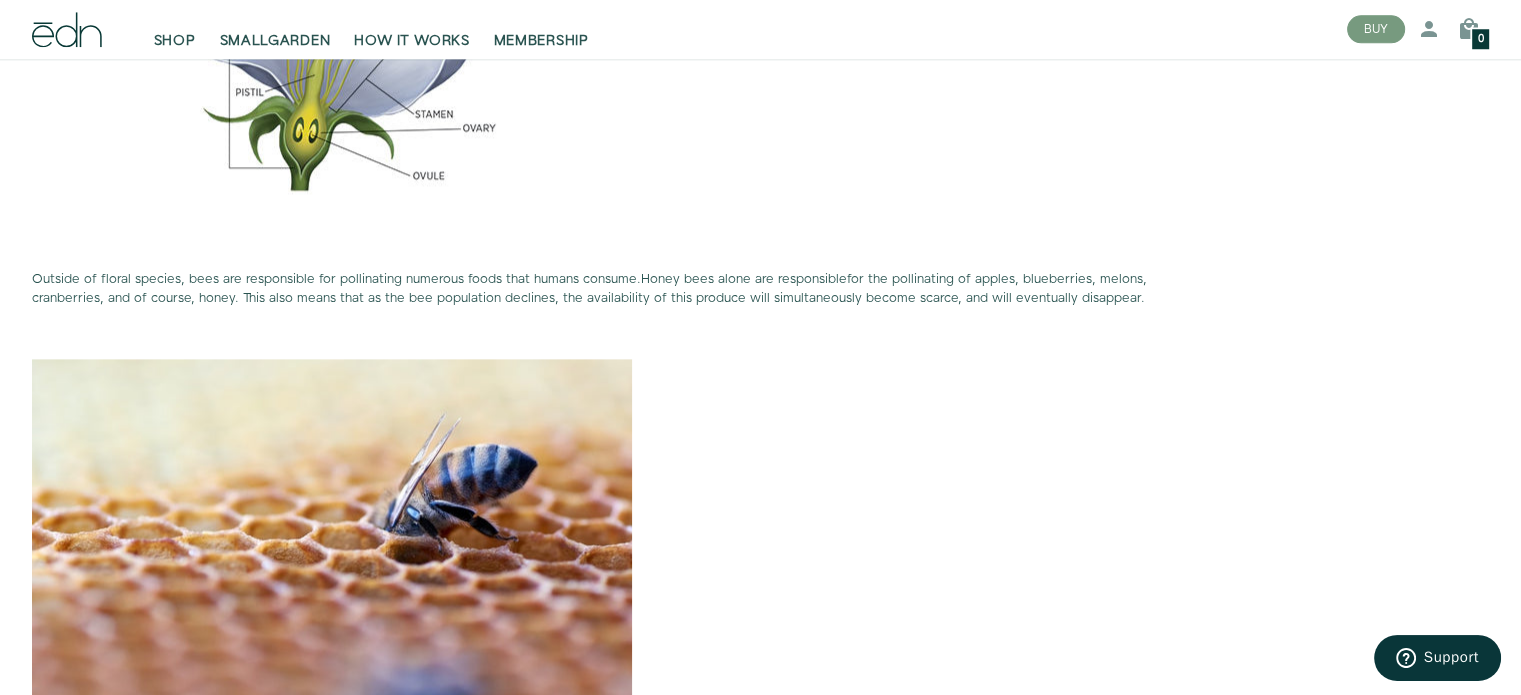 click on "Honey bees alone are responsible" at bounding box center [744, 279] 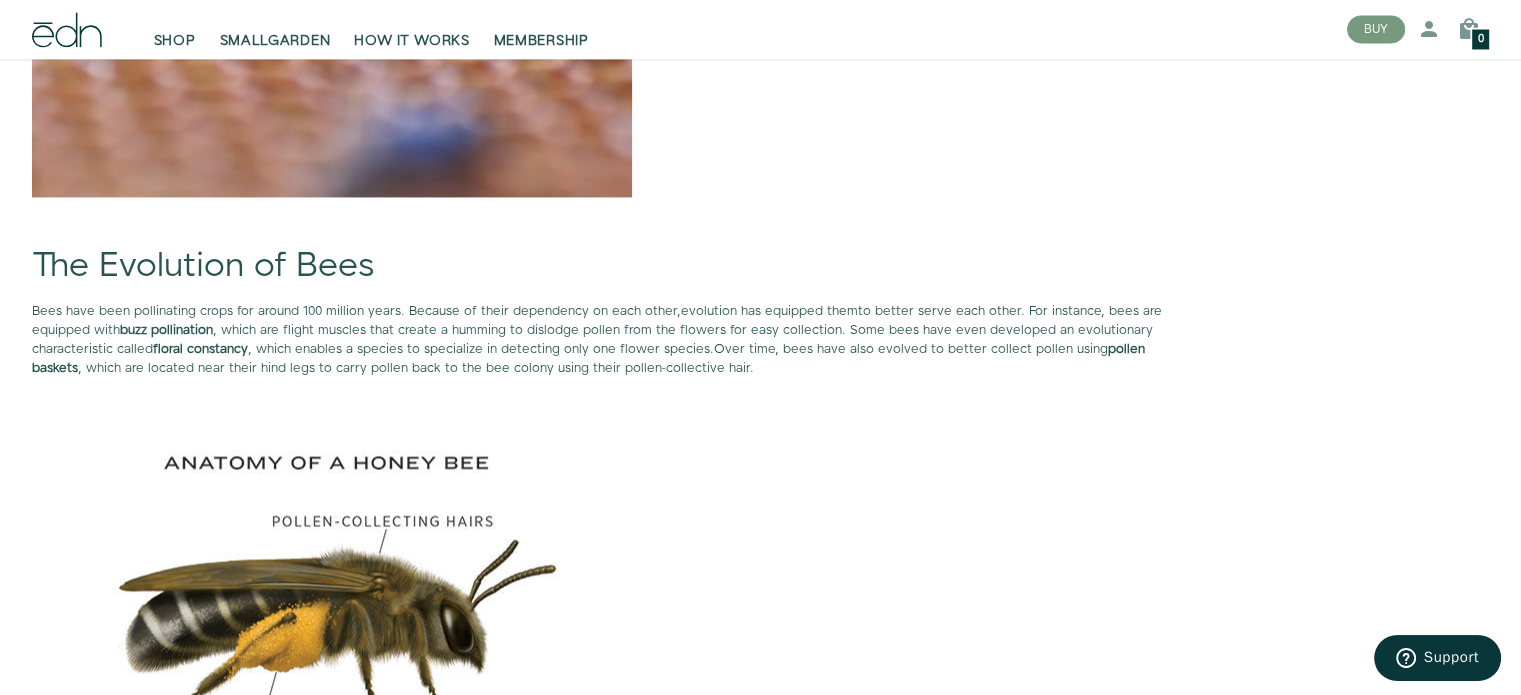 scroll, scrollTop: 3044, scrollLeft: 0, axis: vertical 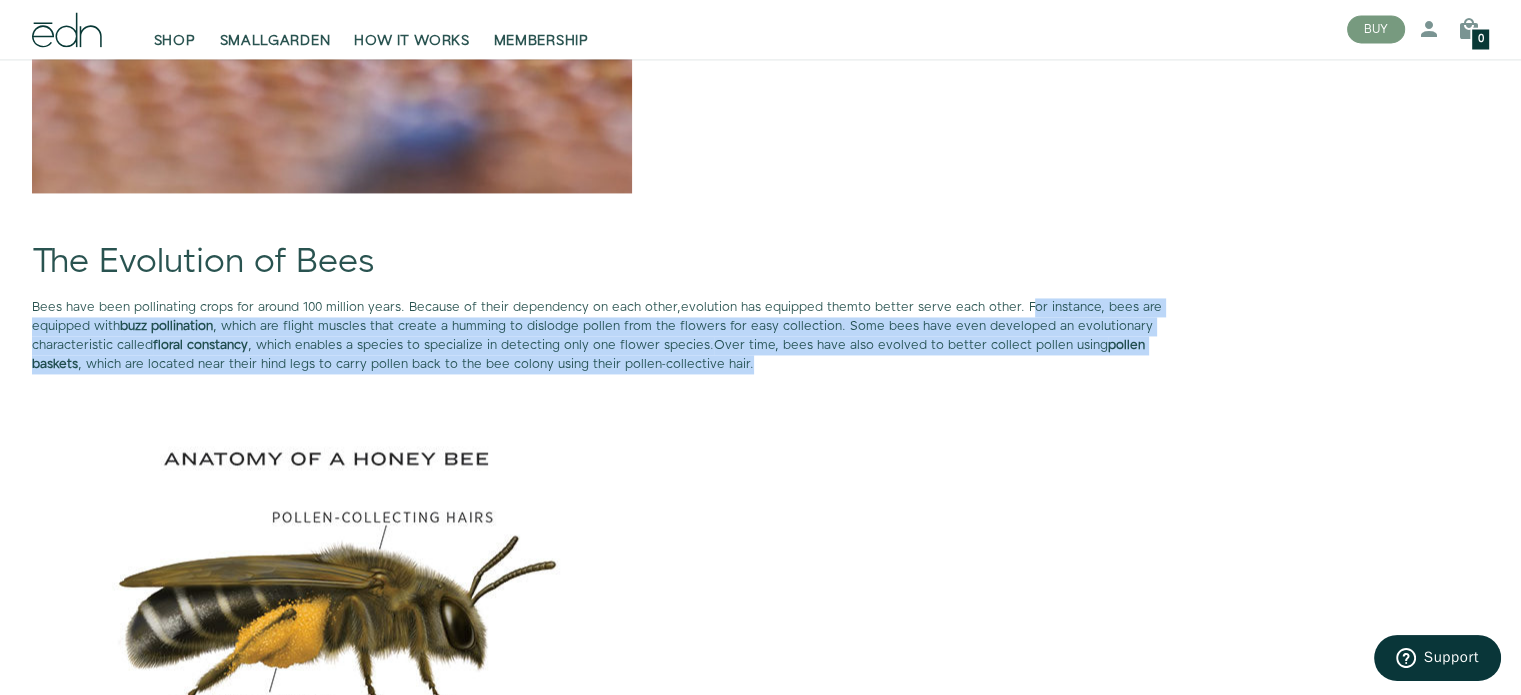 drag, startPoint x: 1019, startPoint y: 303, endPoint x: 1124, endPoint y: 367, distance: 122.967476 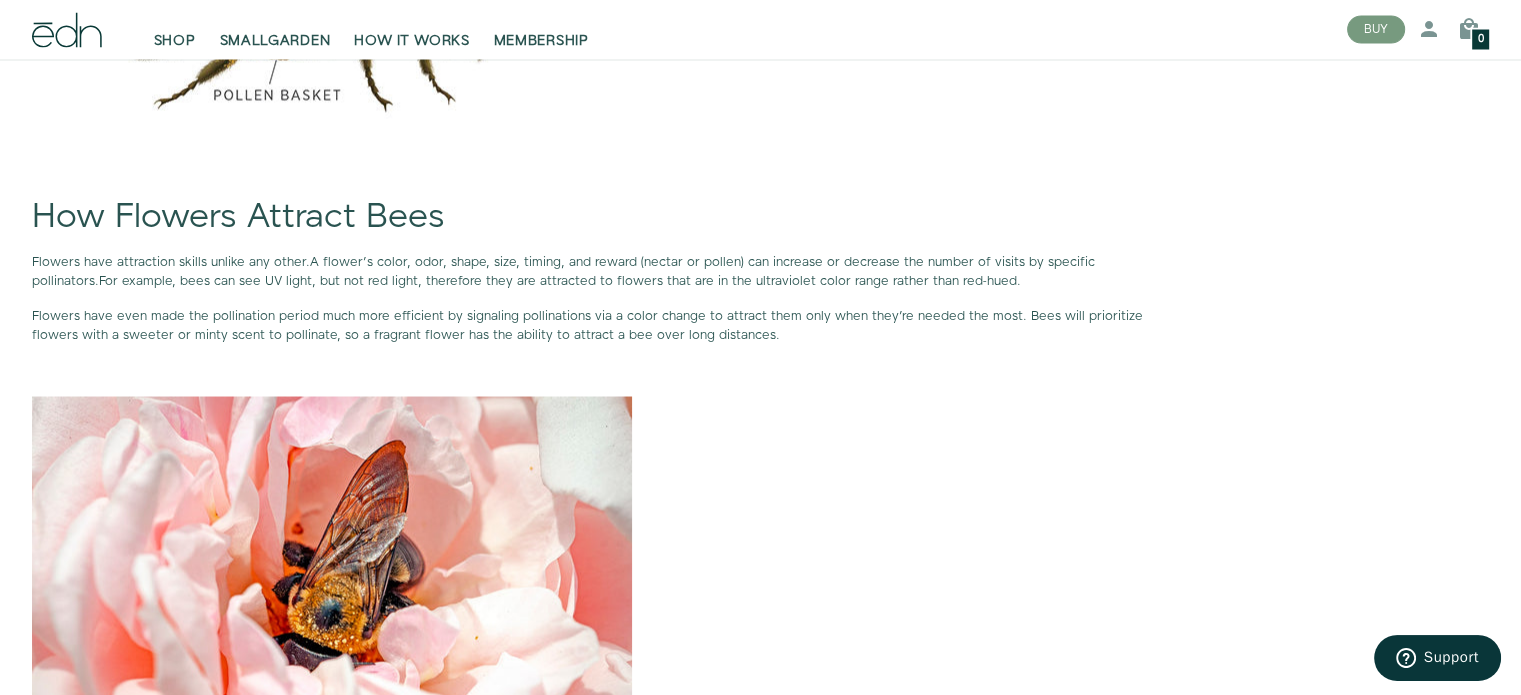 scroll, scrollTop: 3651, scrollLeft: 0, axis: vertical 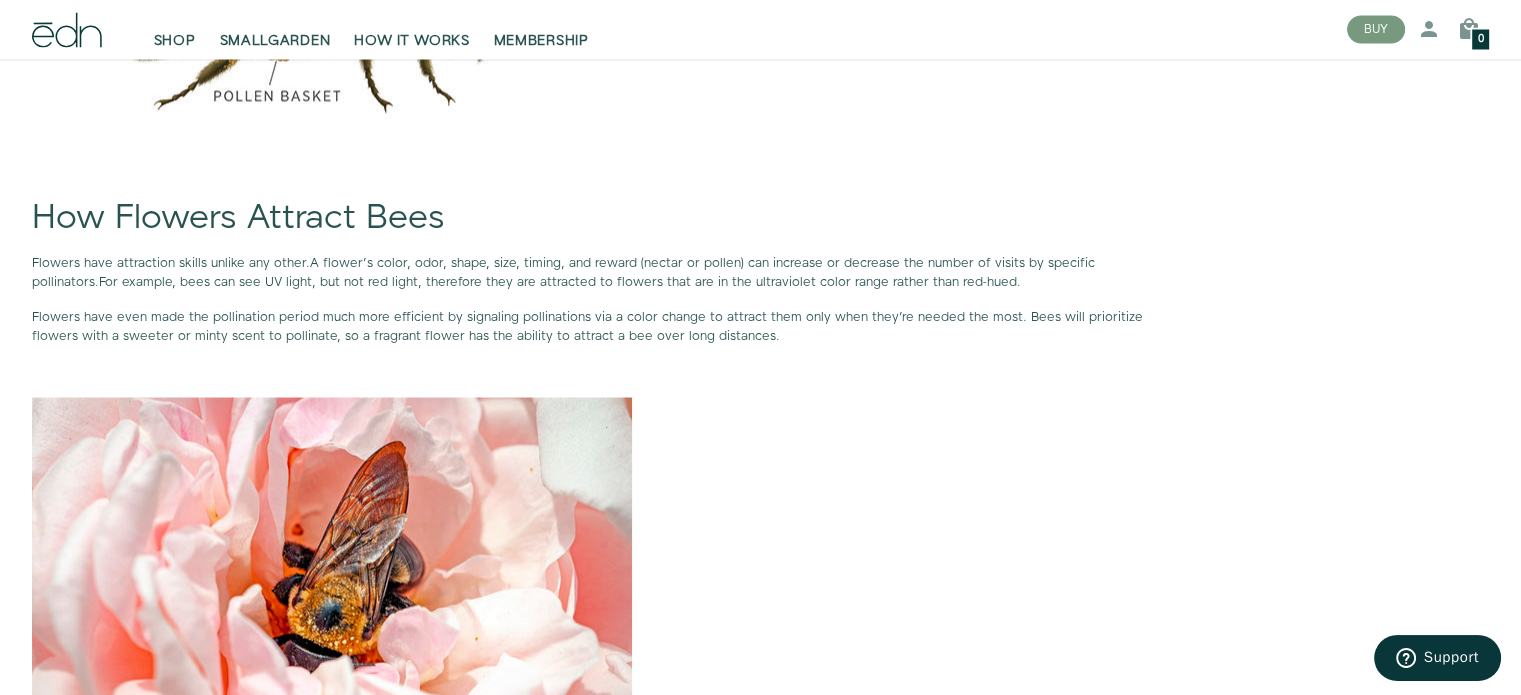 drag, startPoint x: 721, startPoint y: 329, endPoint x: 0, endPoint y: 265, distance: 723.8349 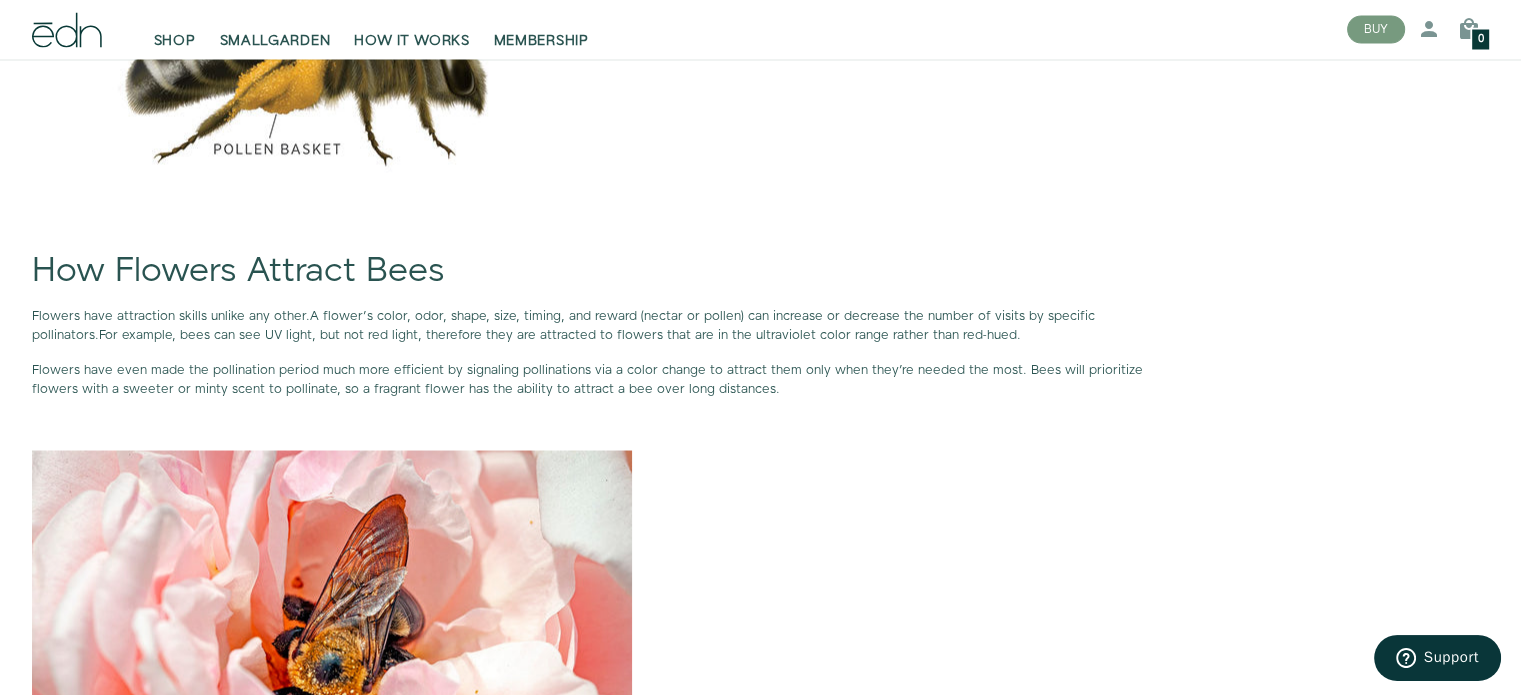 scroll, scrollTop: 3604, scrollLeft: 0, axis: vertical 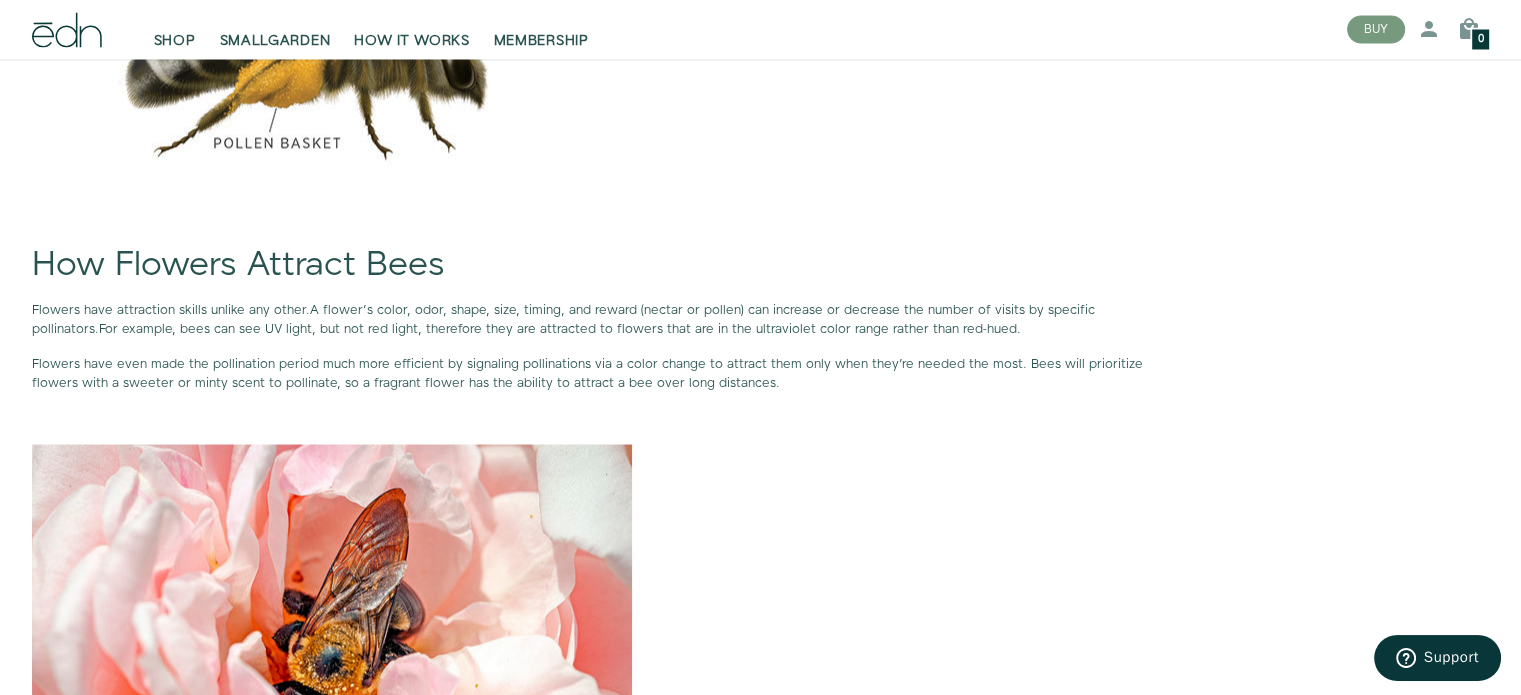 click on "While most people love flowers, whether growing them in their gardens or purchasing them in the store, we oftentimes forget what are essential for flowers to grow: bees.
Bees have a symbiotic relationship with flowers like no other. Meaning that while flowers are benefiting from being pollinated, bees are also receiving benefits in return.
The Role of The Bee
Bees are thought to be one of the first intentional pollinators that coincided with flowering plants dated back to 120 million years ago. Unlike unintentional pollinators, such as beetles and flies that managed to accidentally carry pollen from flower to flower, bees actually set out to pollinate the earth.
Bees are  responsible for gathering pollen from the flowers they land on with their tiny hairs, and later passing it onto the next flower it collects pollen from. This transferring of pollen from flower to flower is how most plants have been capable of reproducing for millions of years now." at bounding box center [604, -342] 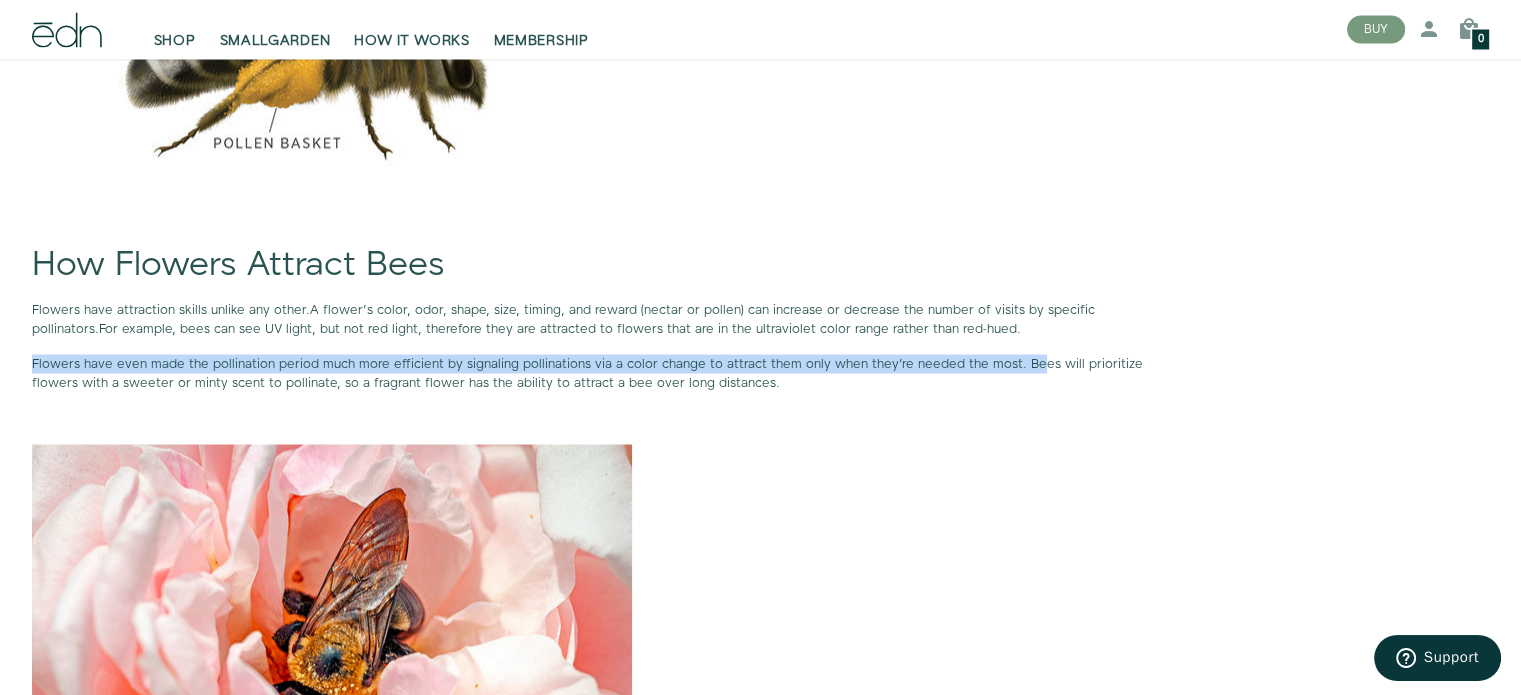 drag, startPoint x: 32, startPoint y: 363, endPoint x: 1031, endPoint y: 367, distance: 999.008 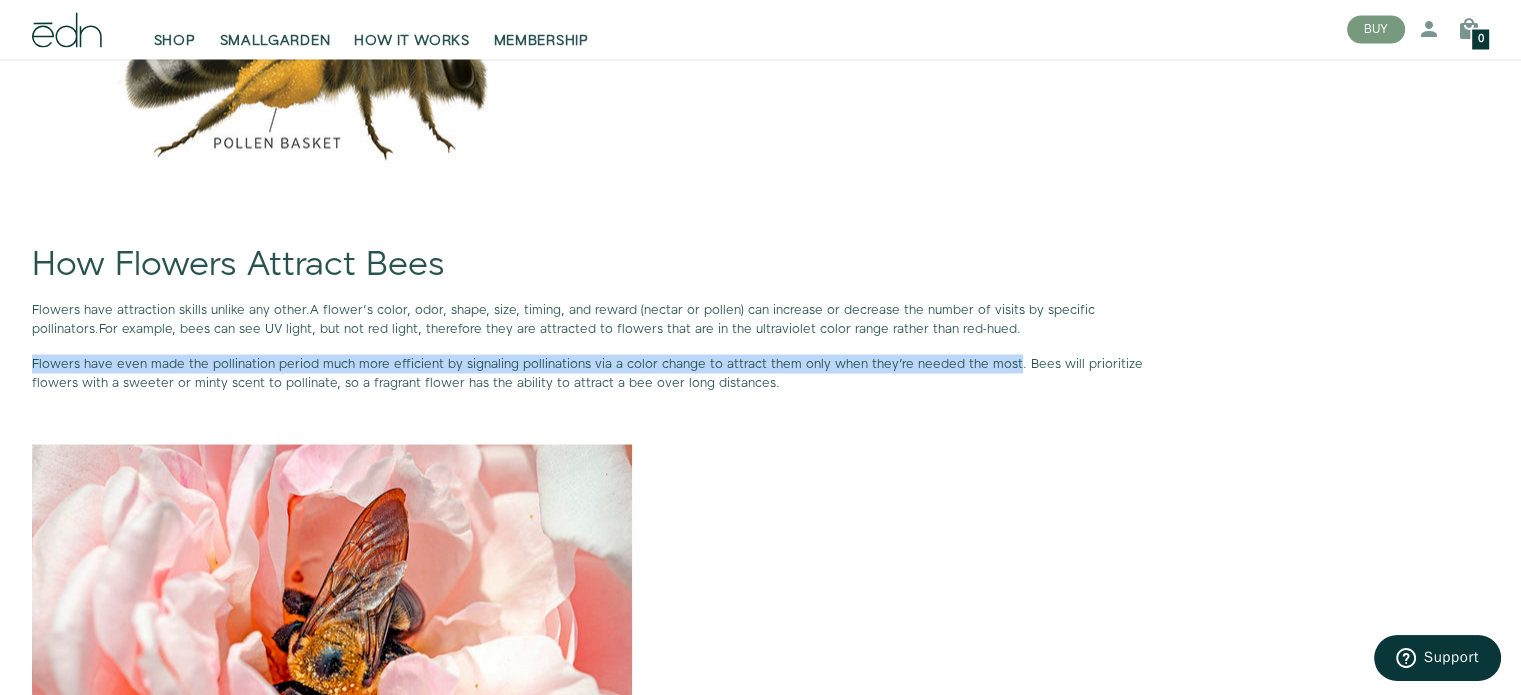 drag, startPoint x: 1004, startPoint y: 361, endPoint x: 3, endPoint y: 347, distance: 1001.0979 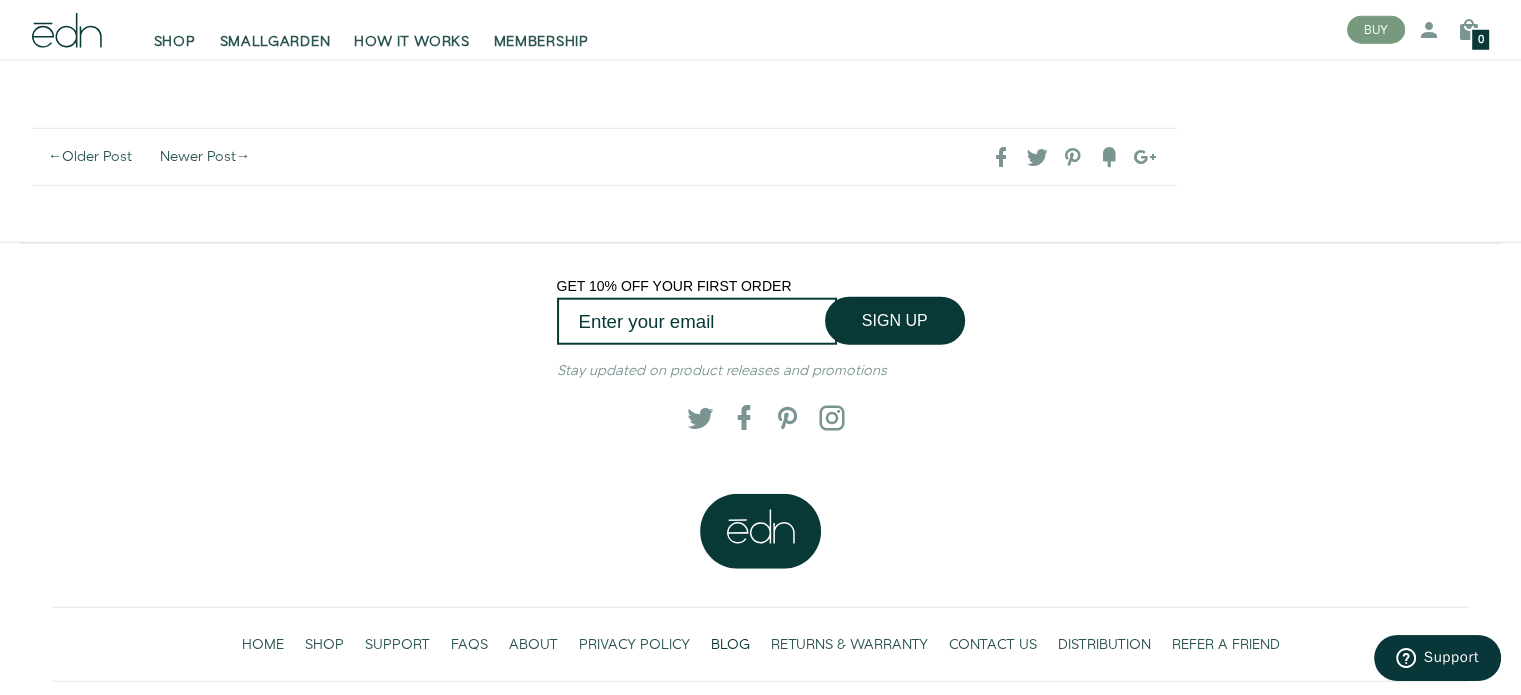 scroll, scrollTop: 5140, scrollLeft: 0, axis: vertical 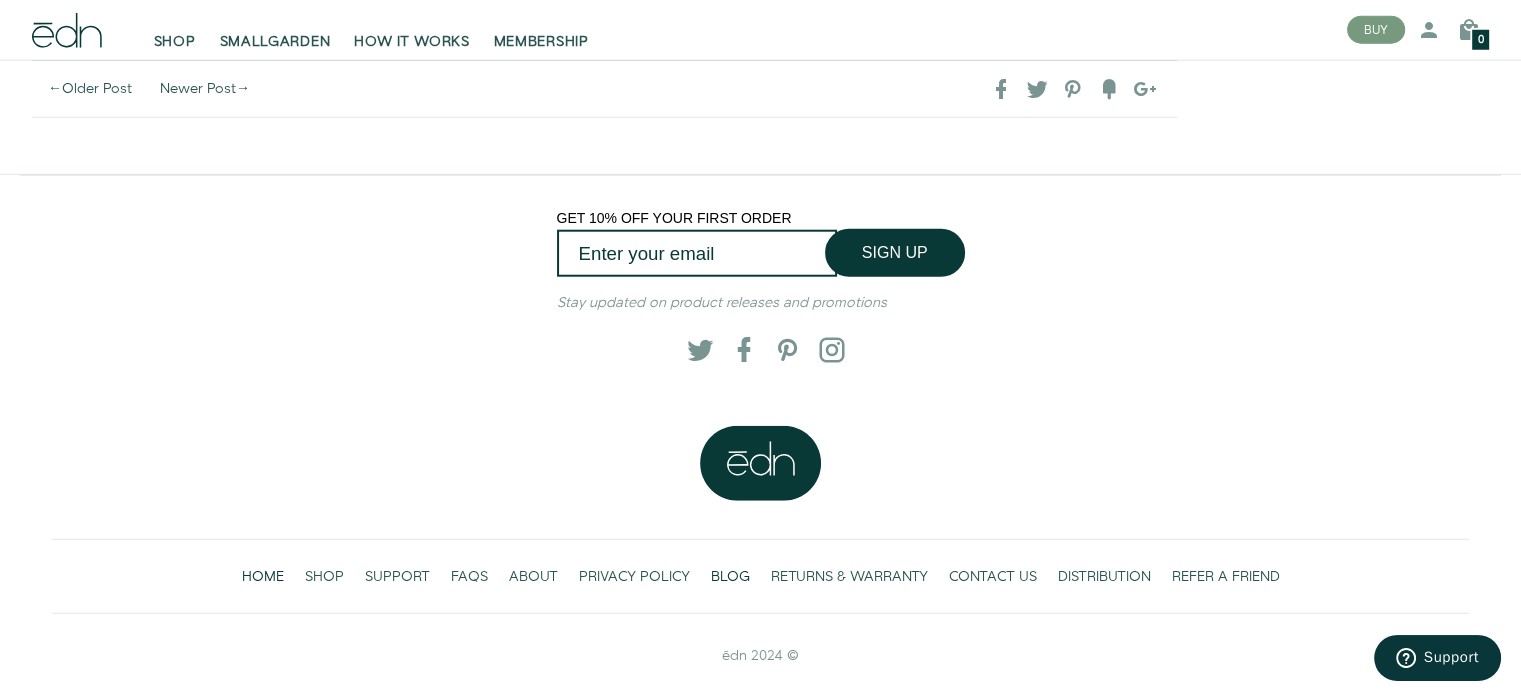 click on "HOME" at bounding box center [262, 576] 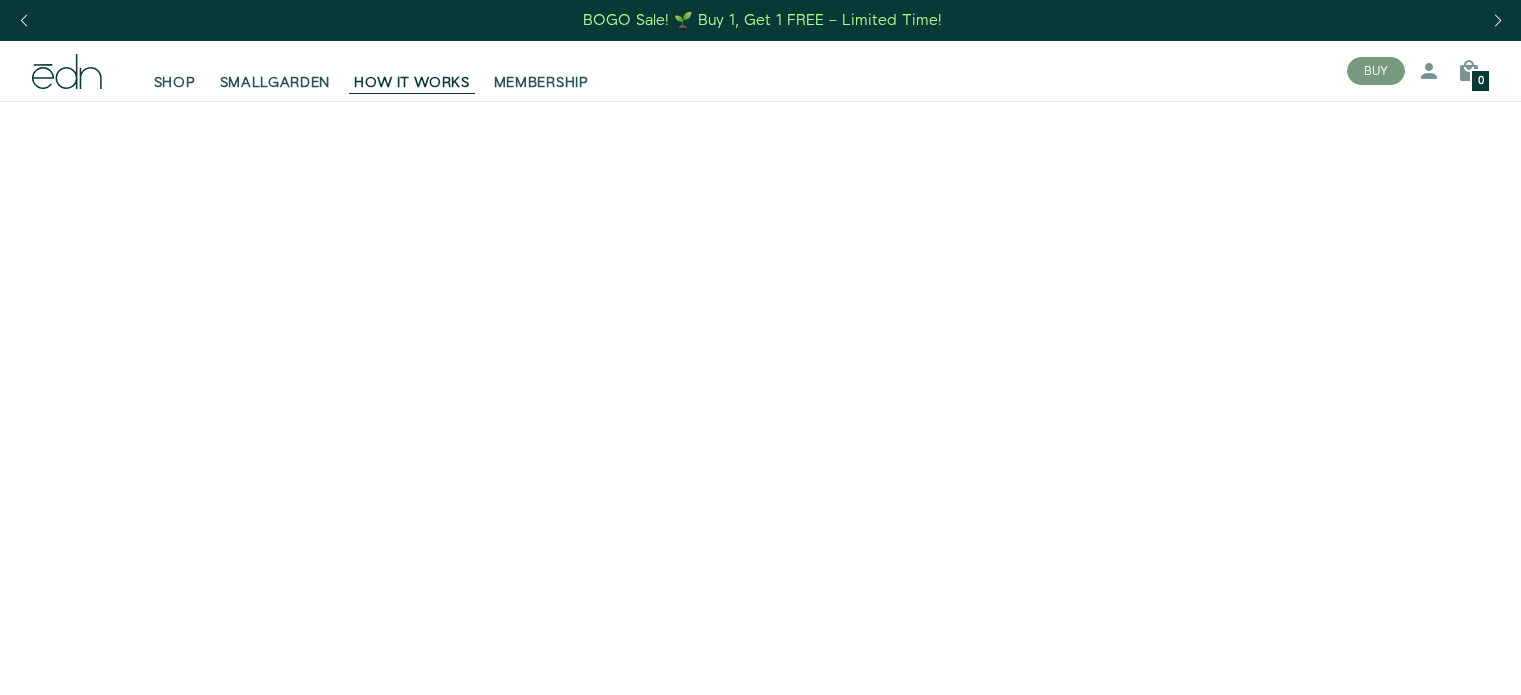scroll, scrollTop: 0, scrollLeft: 0, axis: both 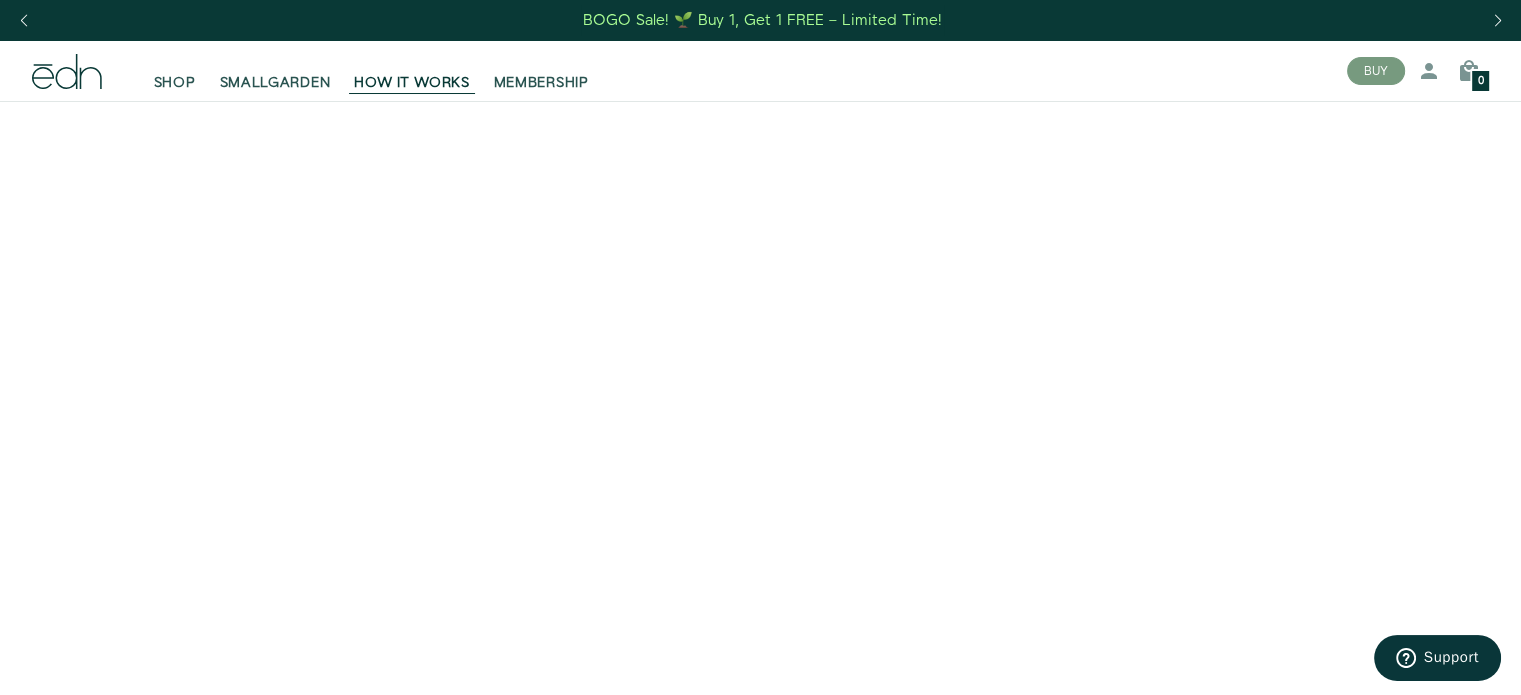 click 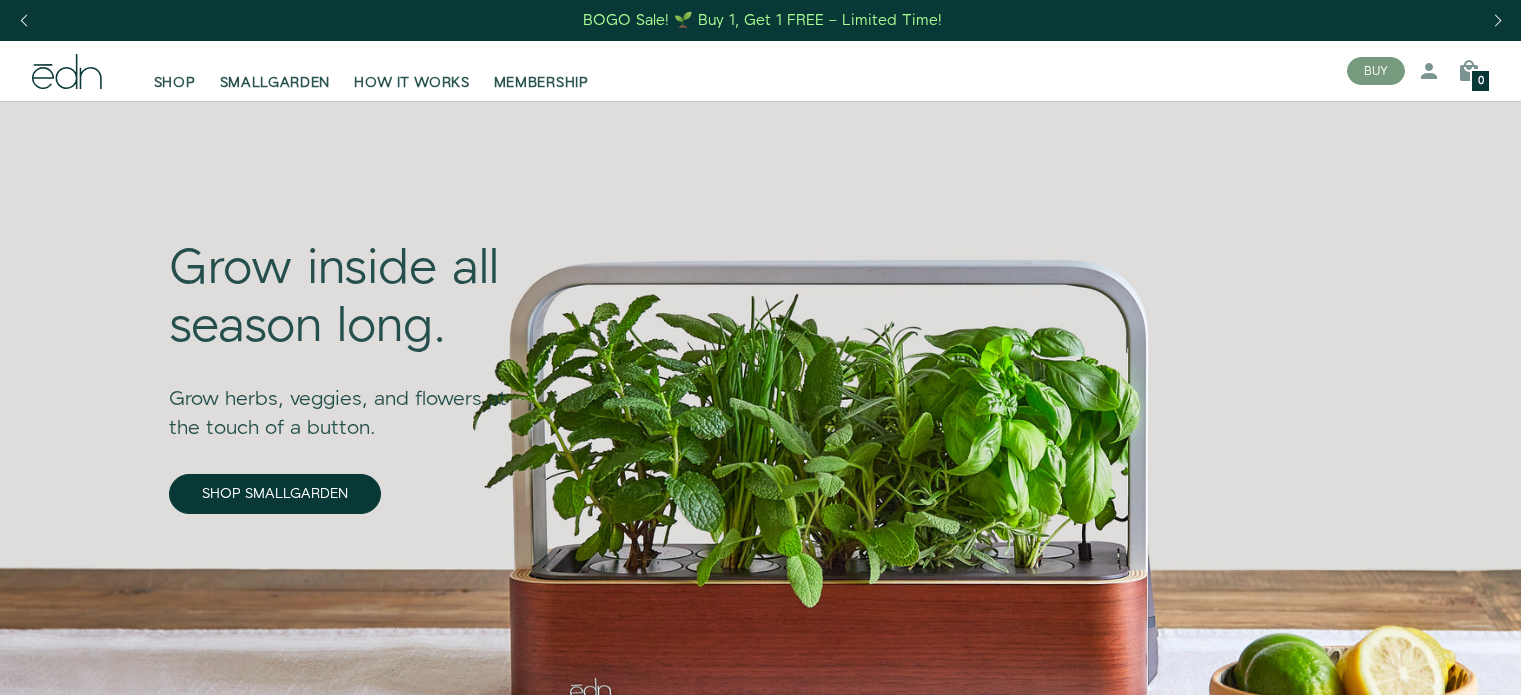 scroll, scrollTop: 0, scrollLeft: 0, axis: both 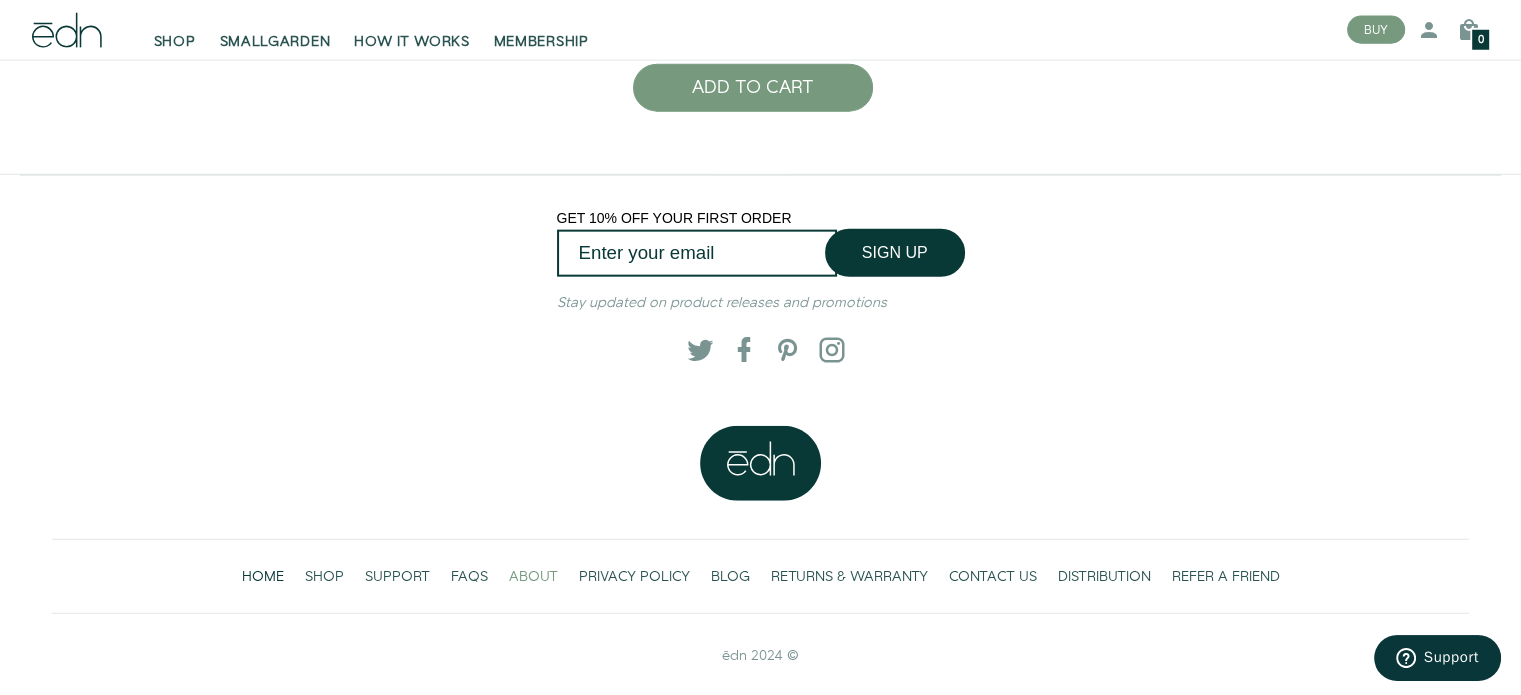 click on "ABOUT" at bounding box center [533, 577] 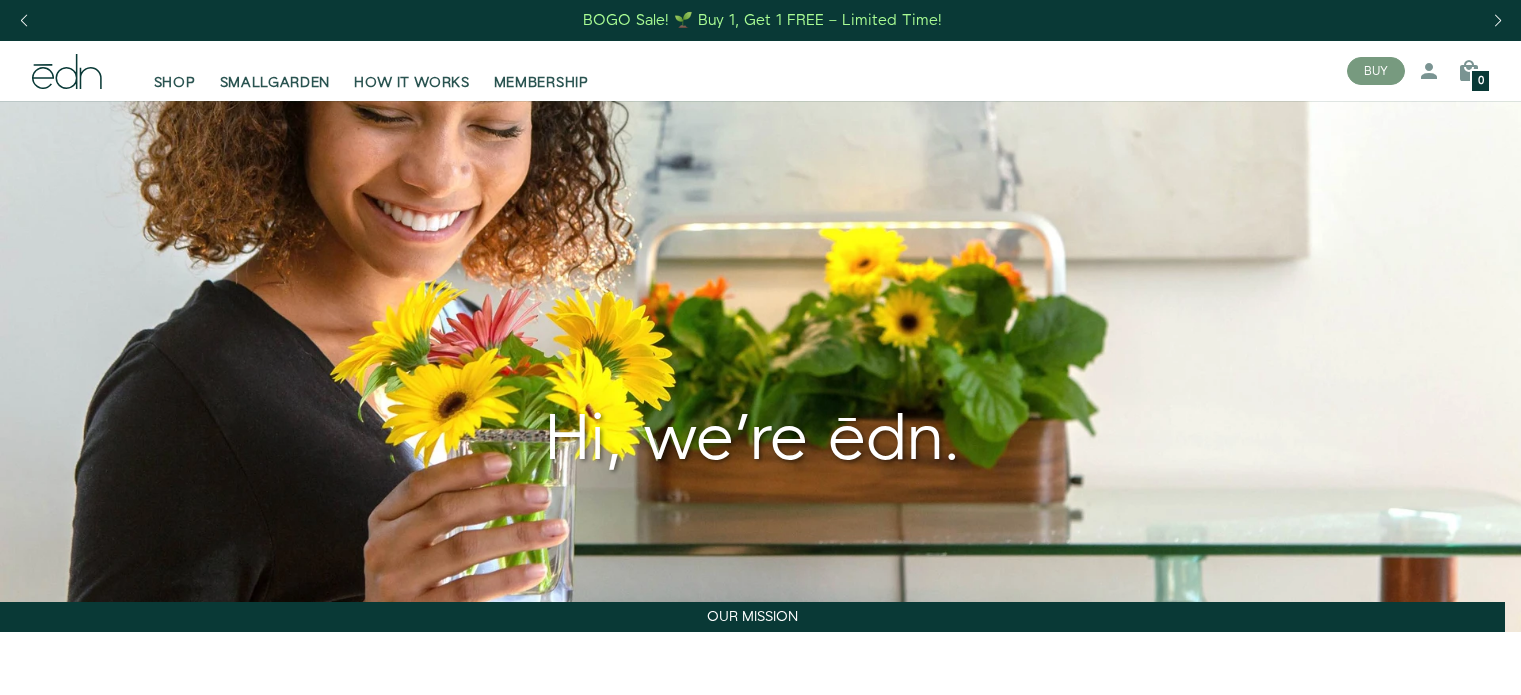 scroll, scrollTop: 0, scrollLeft: 0, axis: both 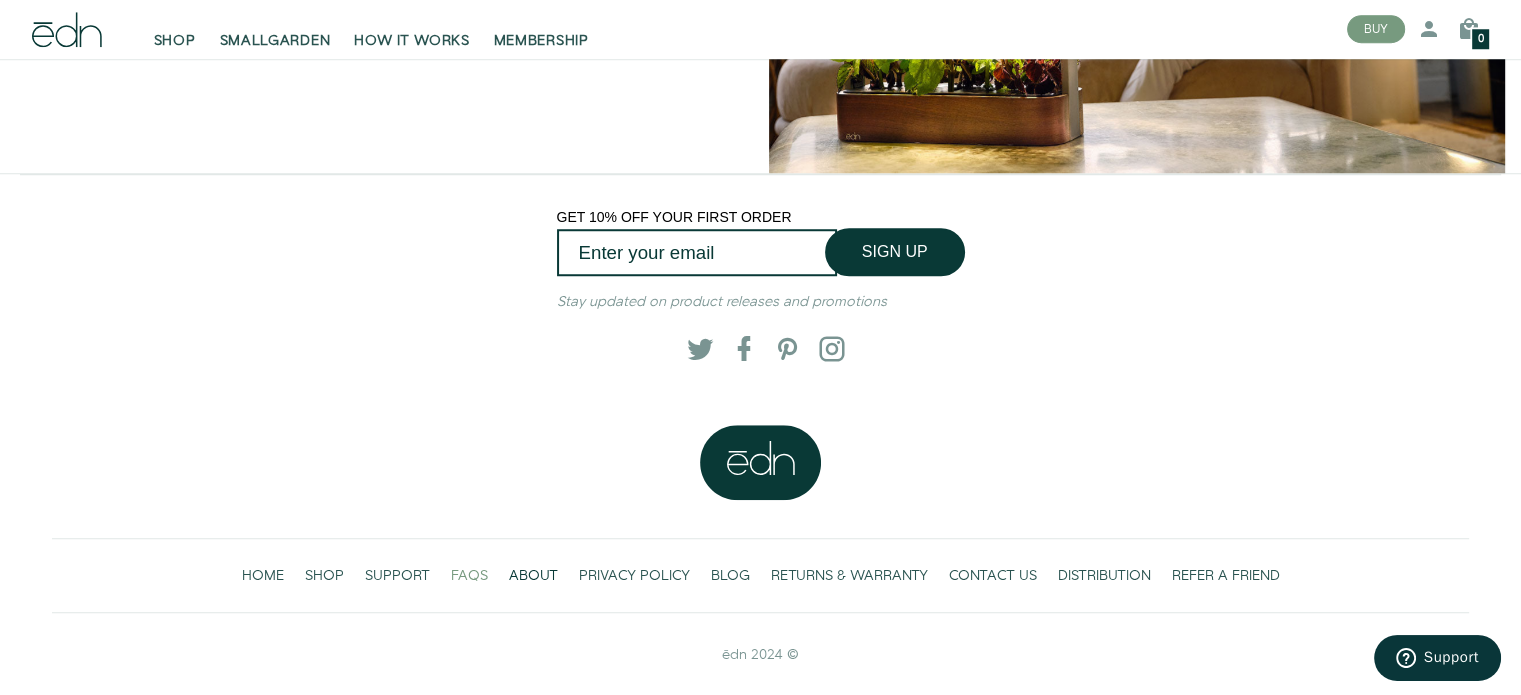 click on "FAQS" at bounding box center (469, 576) 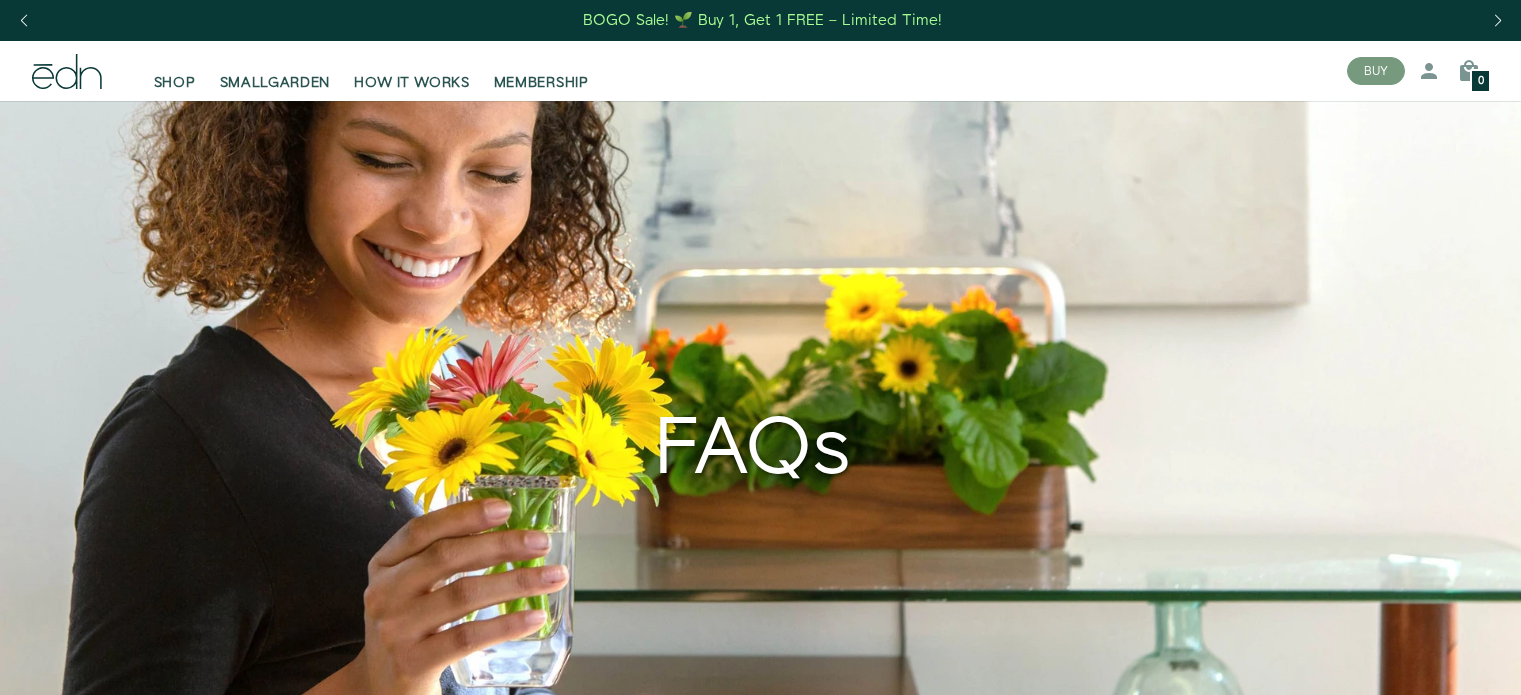 scroll, scrollTop: 0, scrollLeft: 0, axis: both 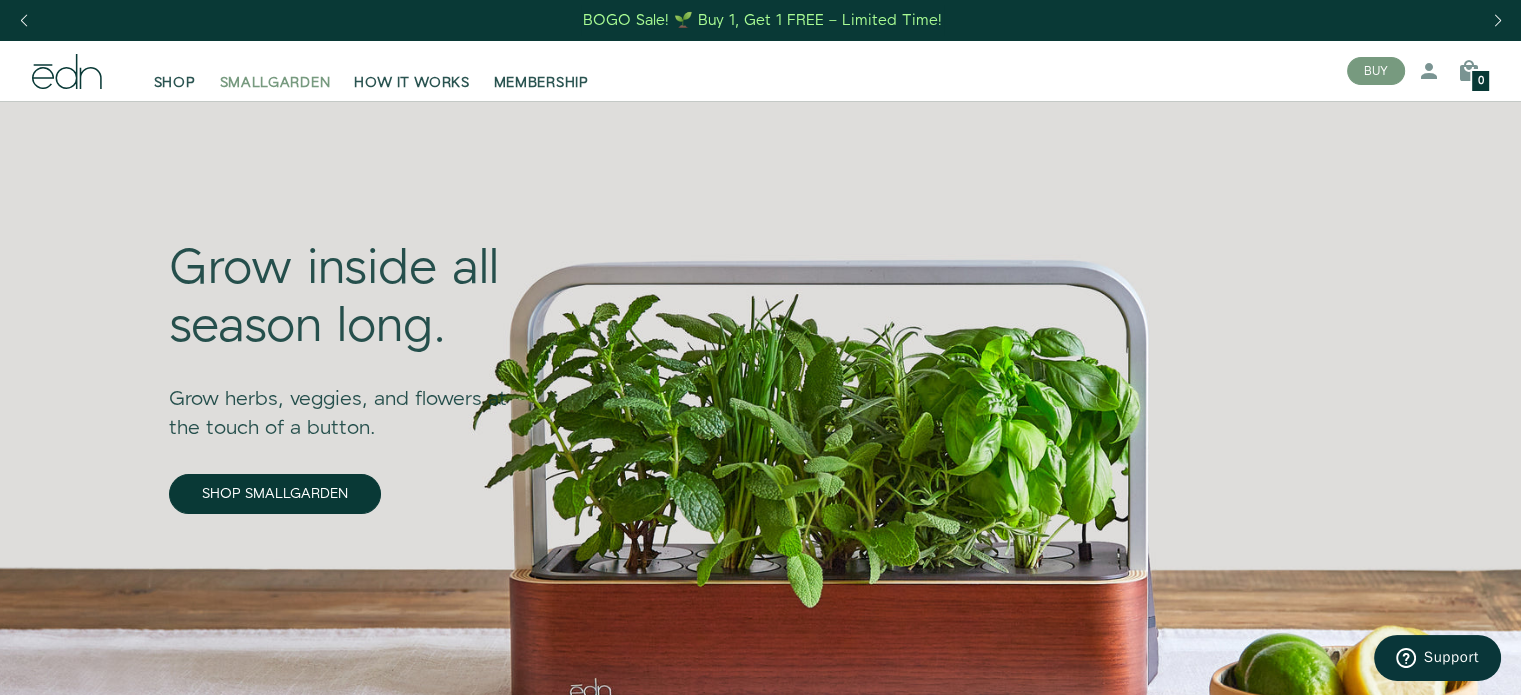 click on "SMALLGARDEN" at bounding box center [275, 83] 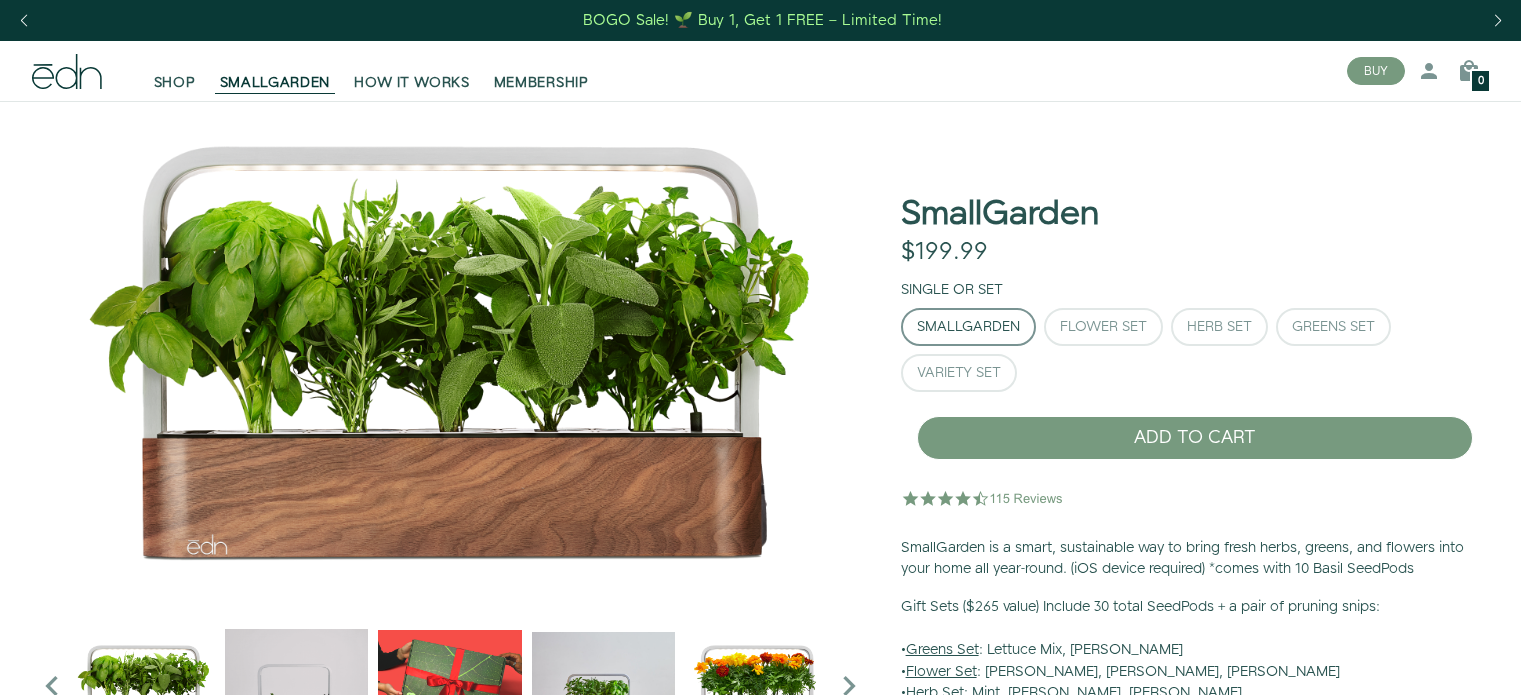 scroll, scrollTop: 0, scrollLeft: 0, axis: both 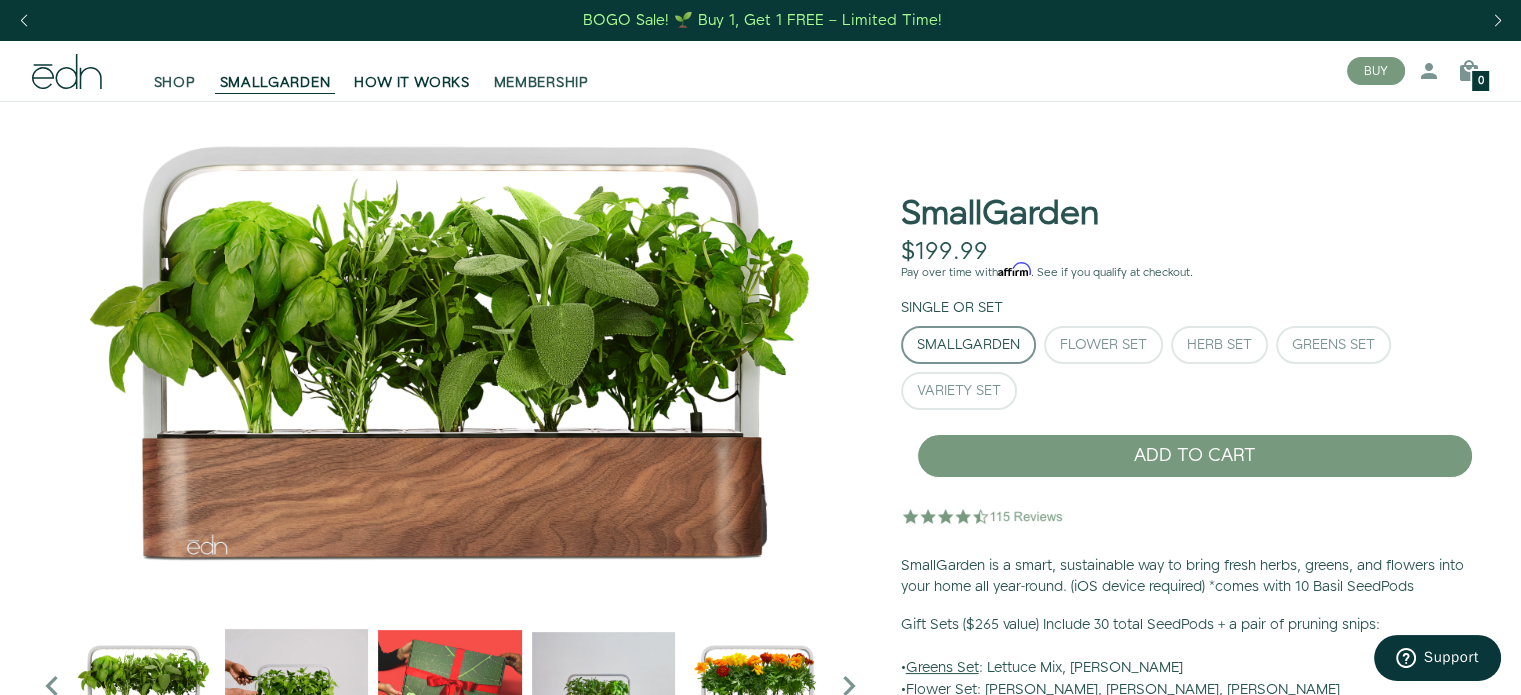 click on "HOW IT WORKS" at bounding box center [411, 71] 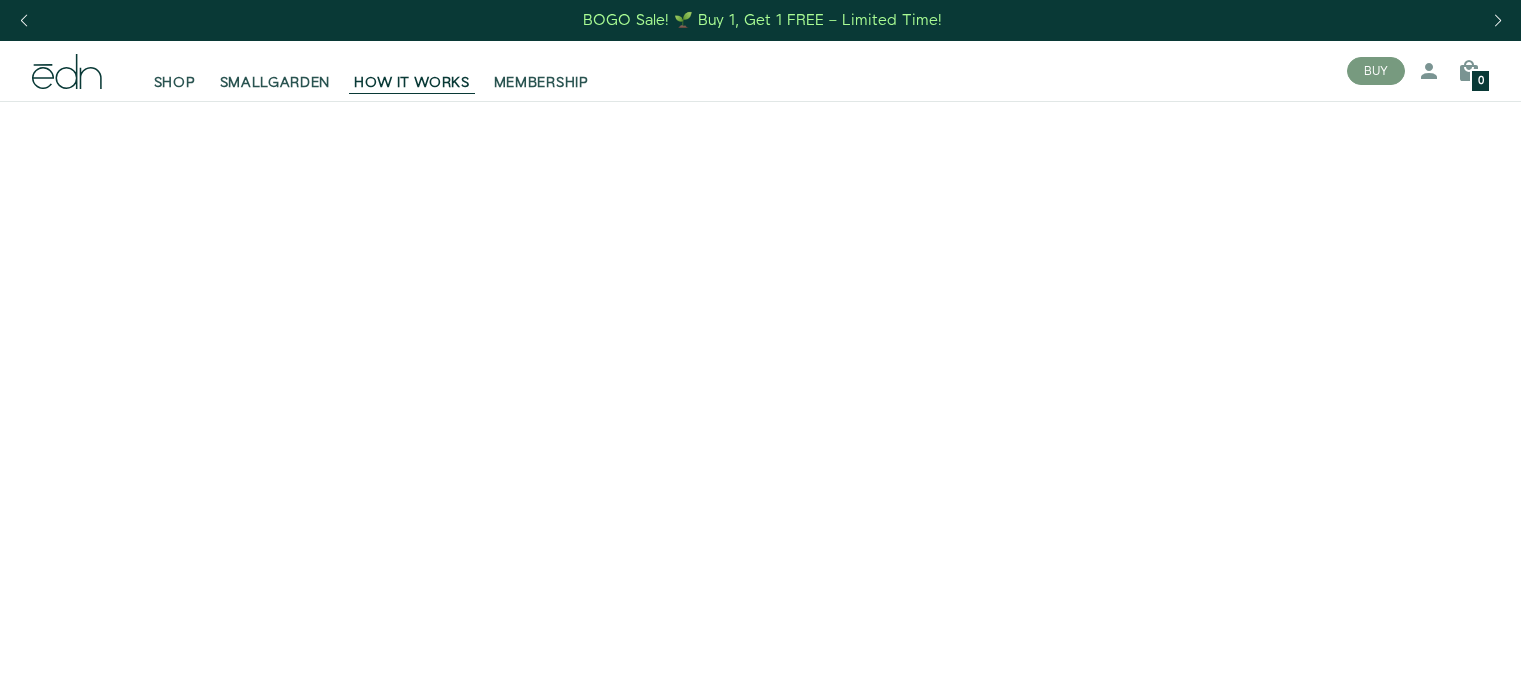 scroll, scrollTop: 0, scrollLeft: 0, axis: both 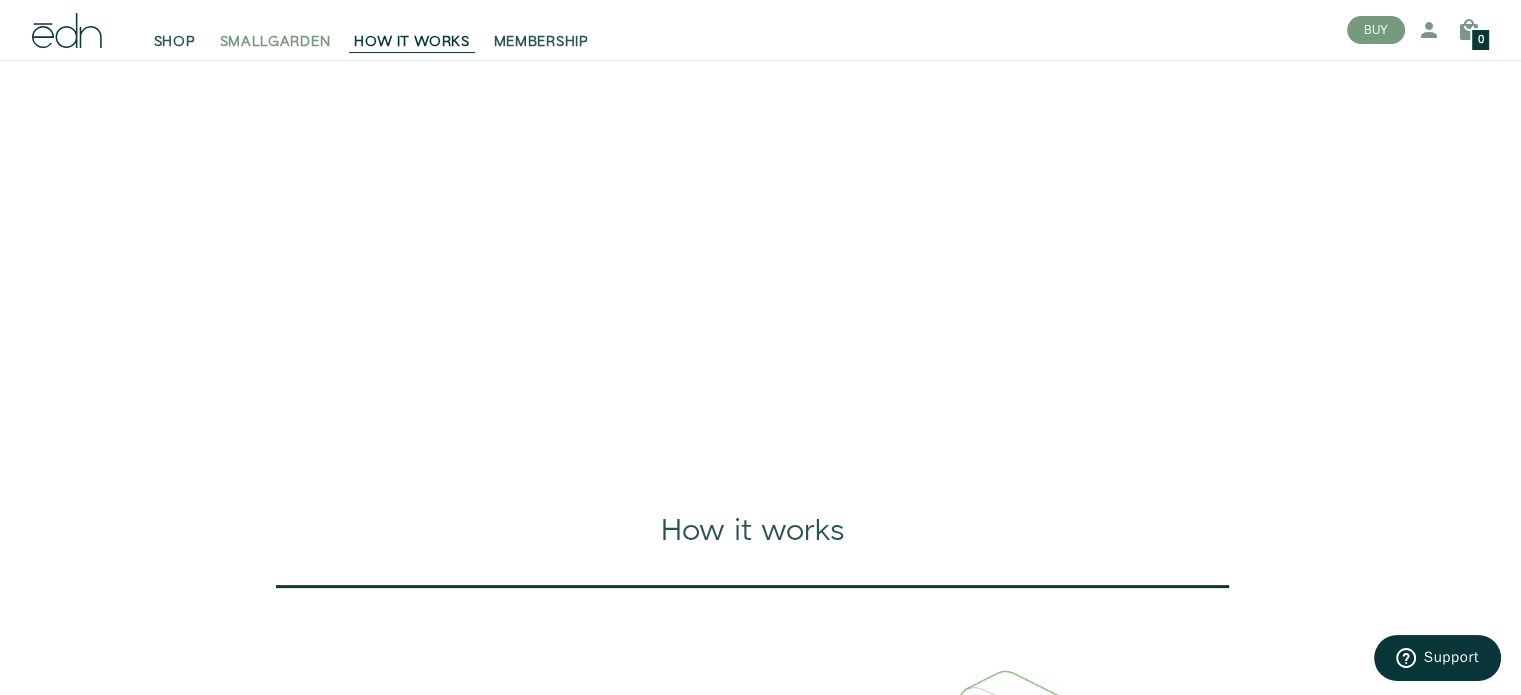 click on "SMALLGARDEN" at bounding box center (275, 42) 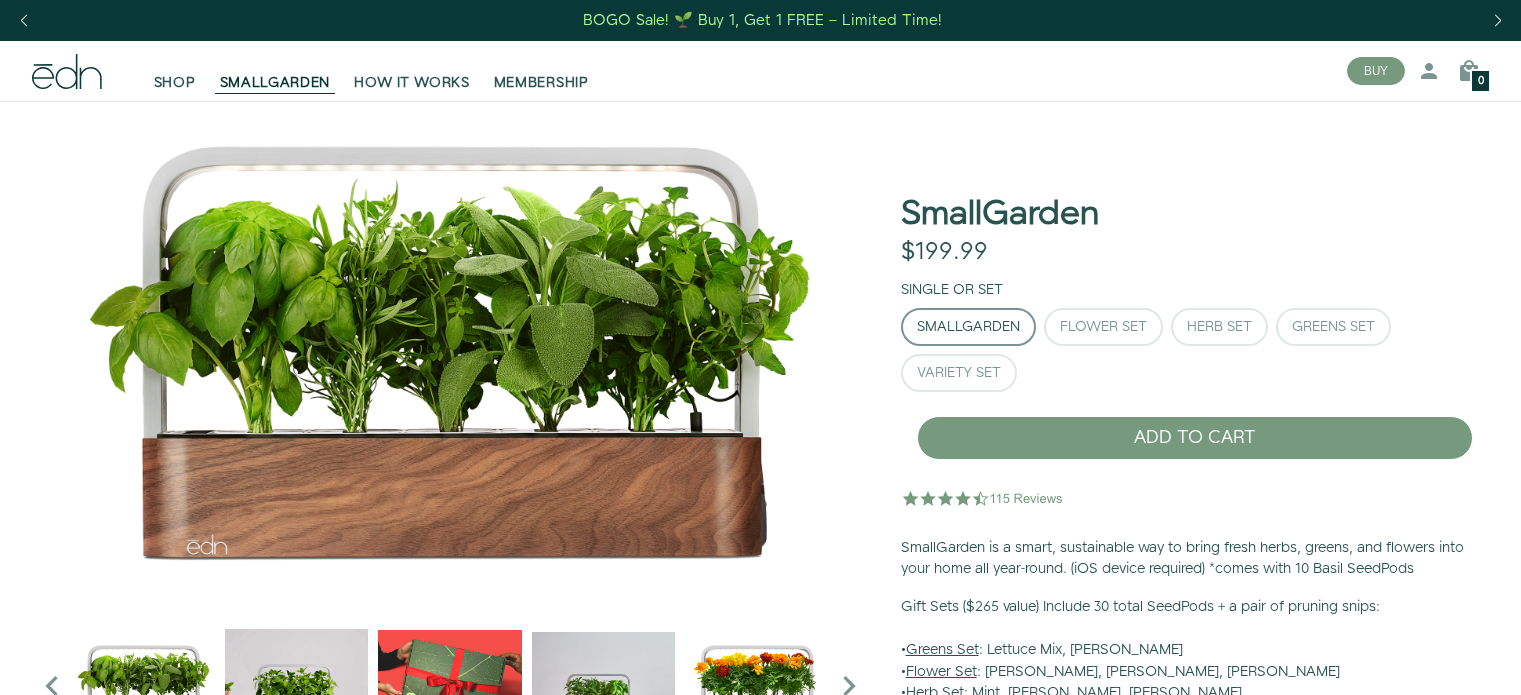 scroll, scrollTop: 0, scrollLeft: 0, axis: both 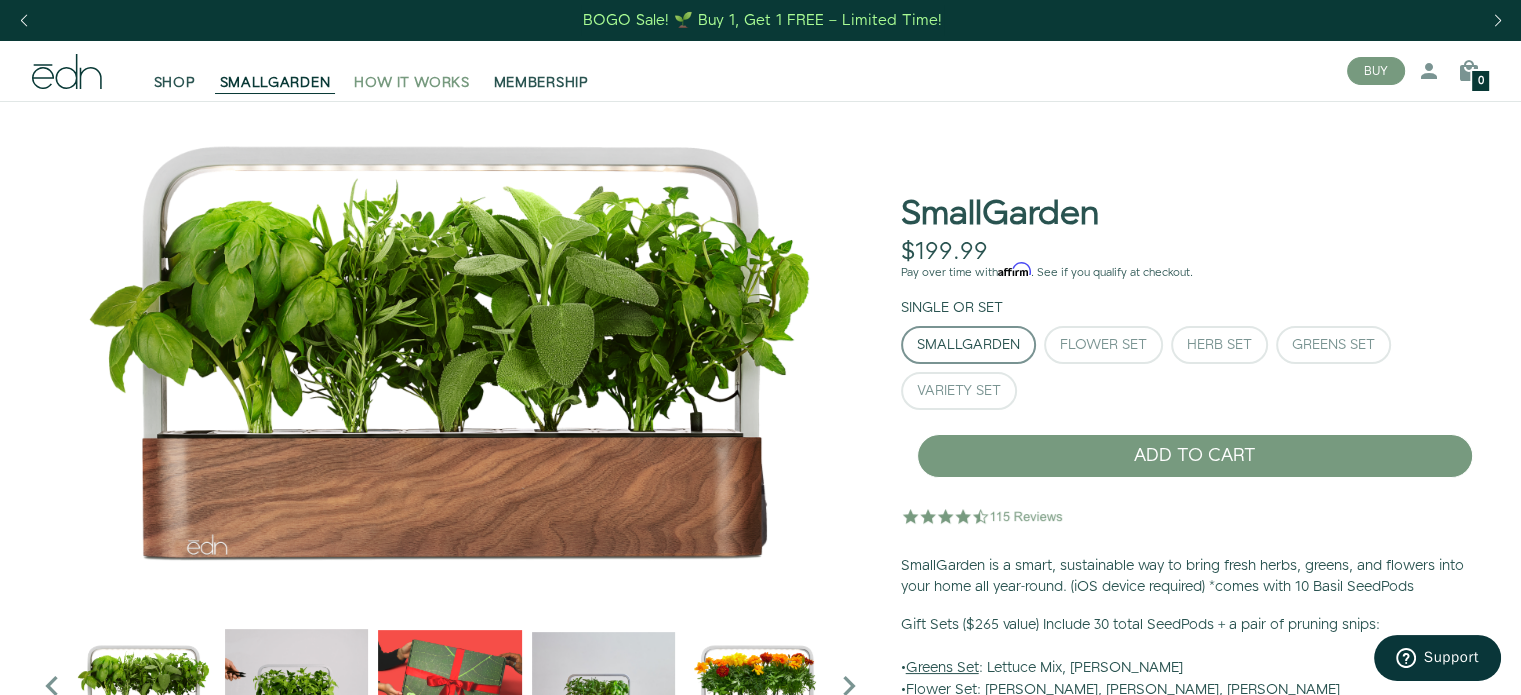 click on "HOW IT WORKS" at bounding box center (411, 83) 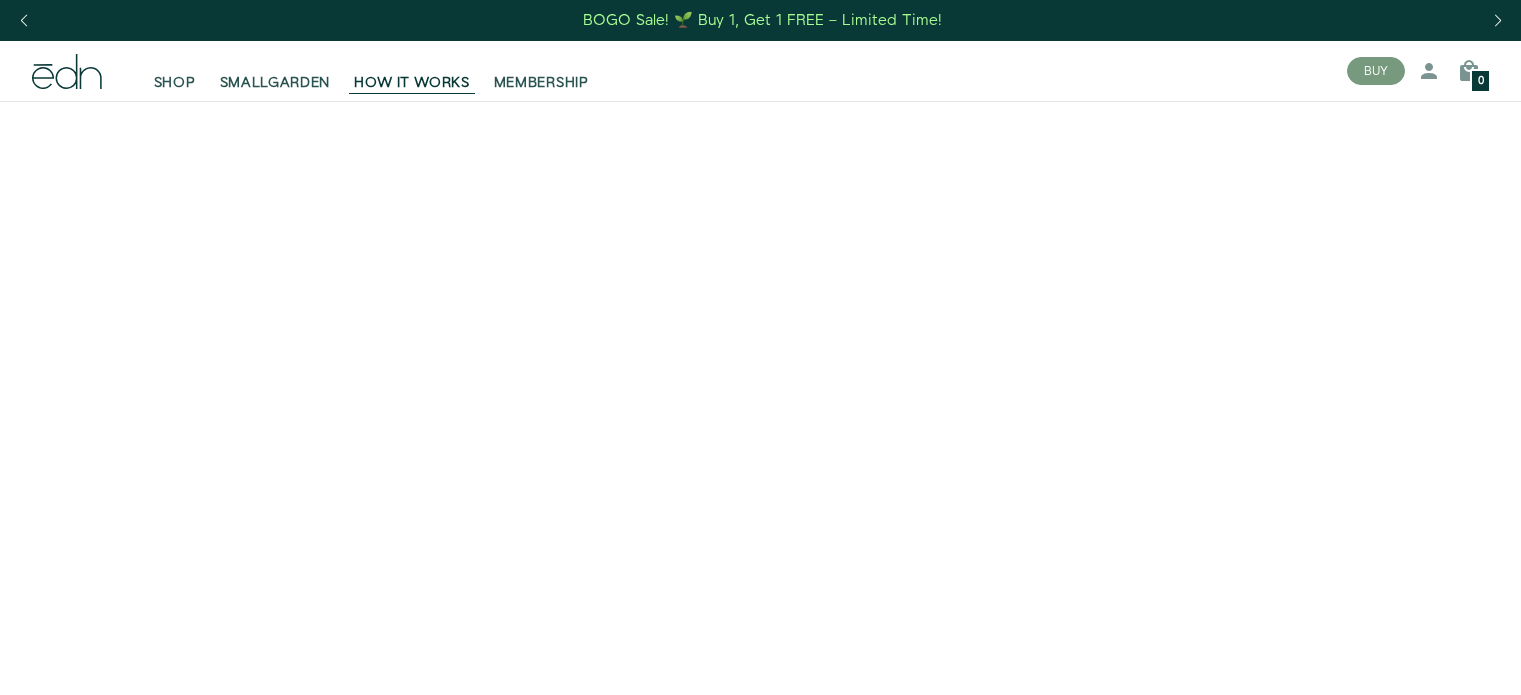 scroll, scrollTop: 0, scrollLeft: 0, axis: both 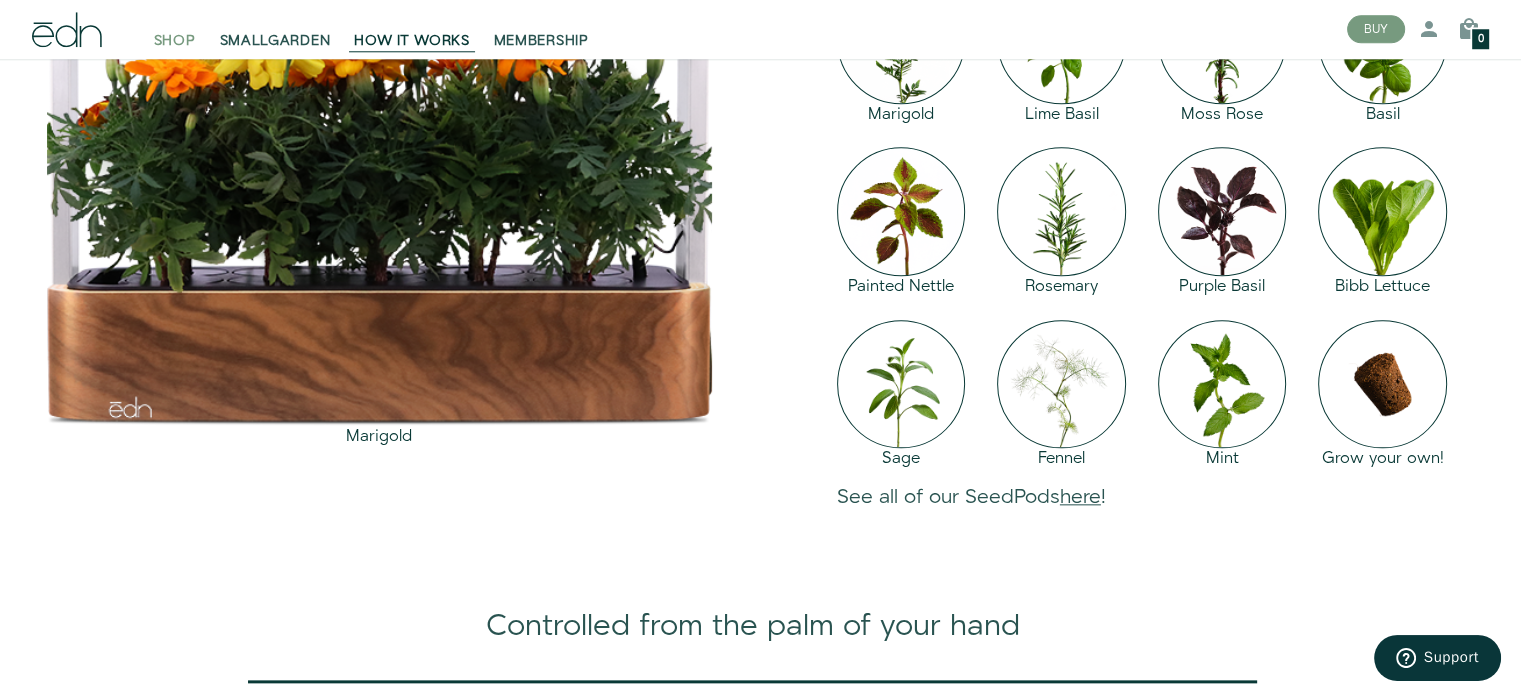 click on "SHOP" at bounding box center (175, 42) 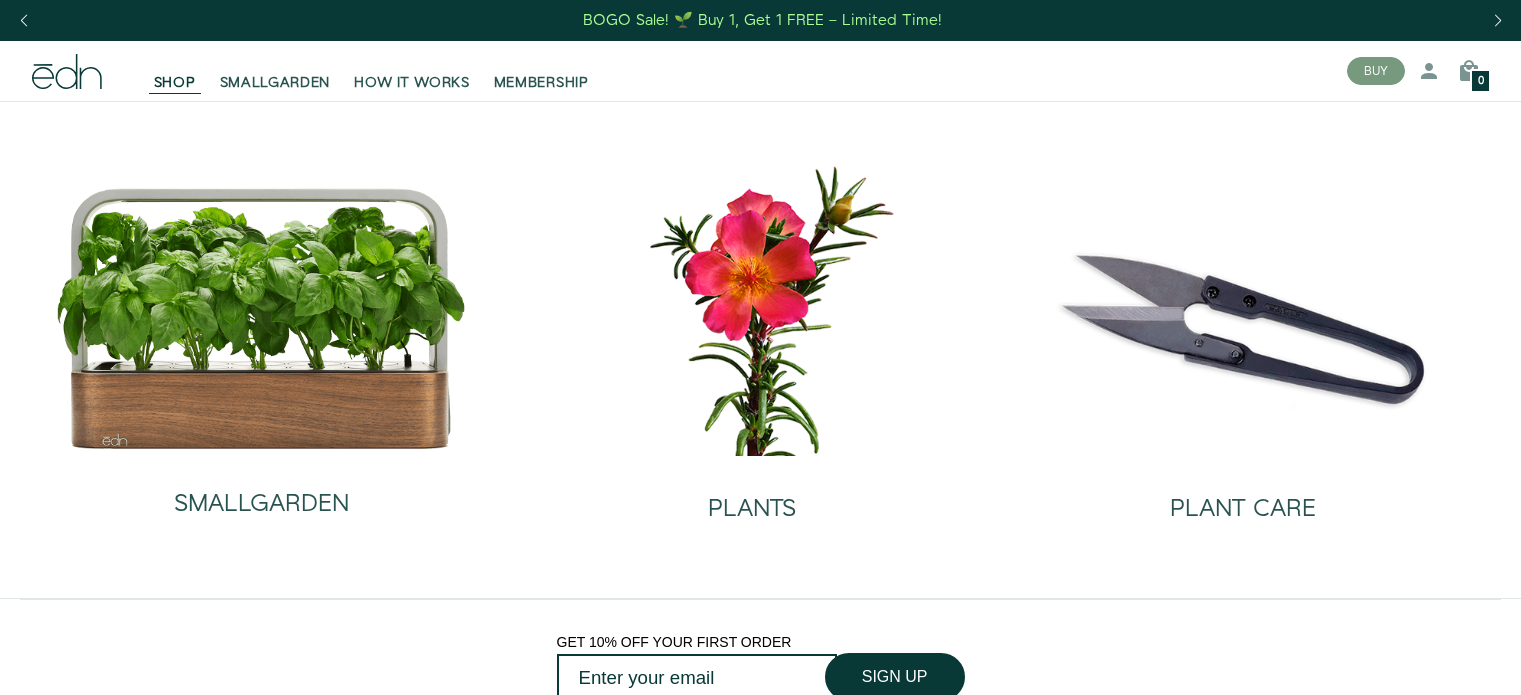 scroll, scrollTop: 0, scrollLeft: 0, axis: both 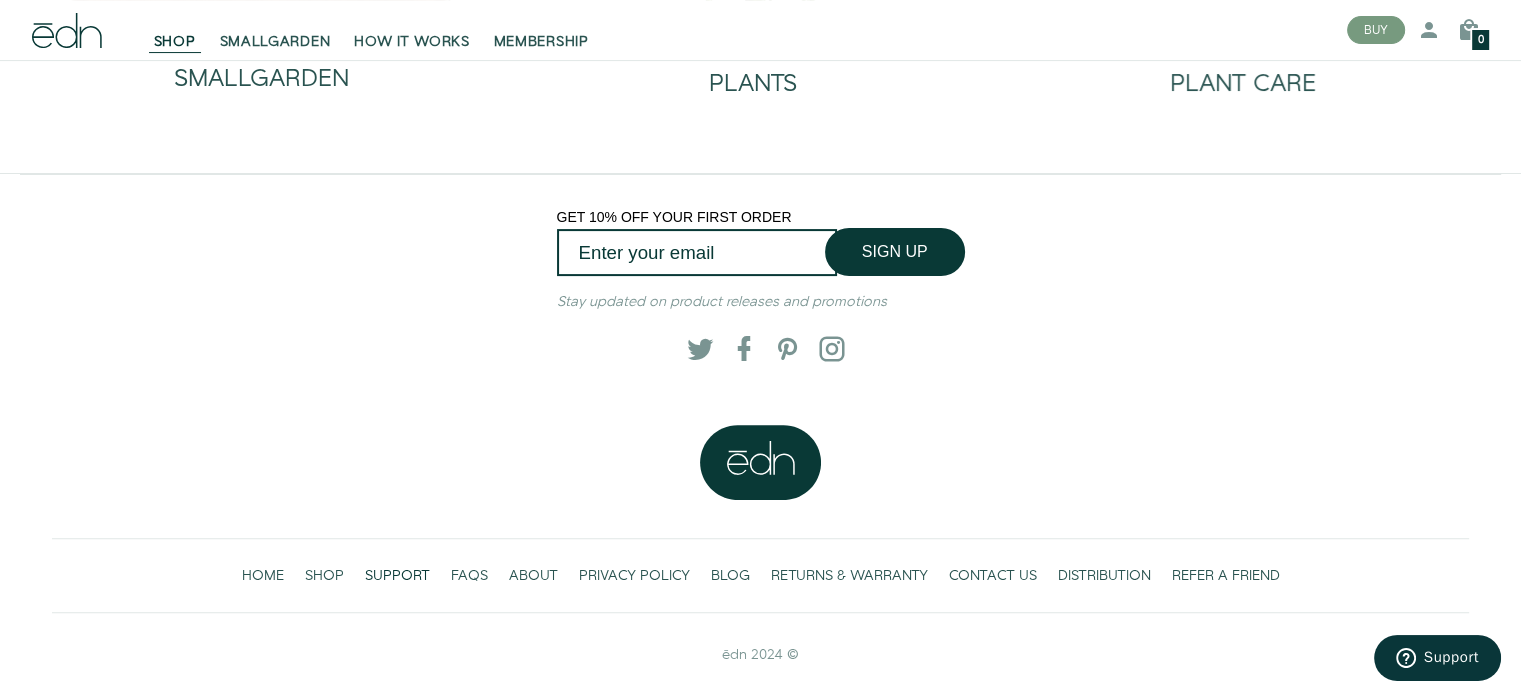 click on "SUPPORT" at bounding box center [397, 575] 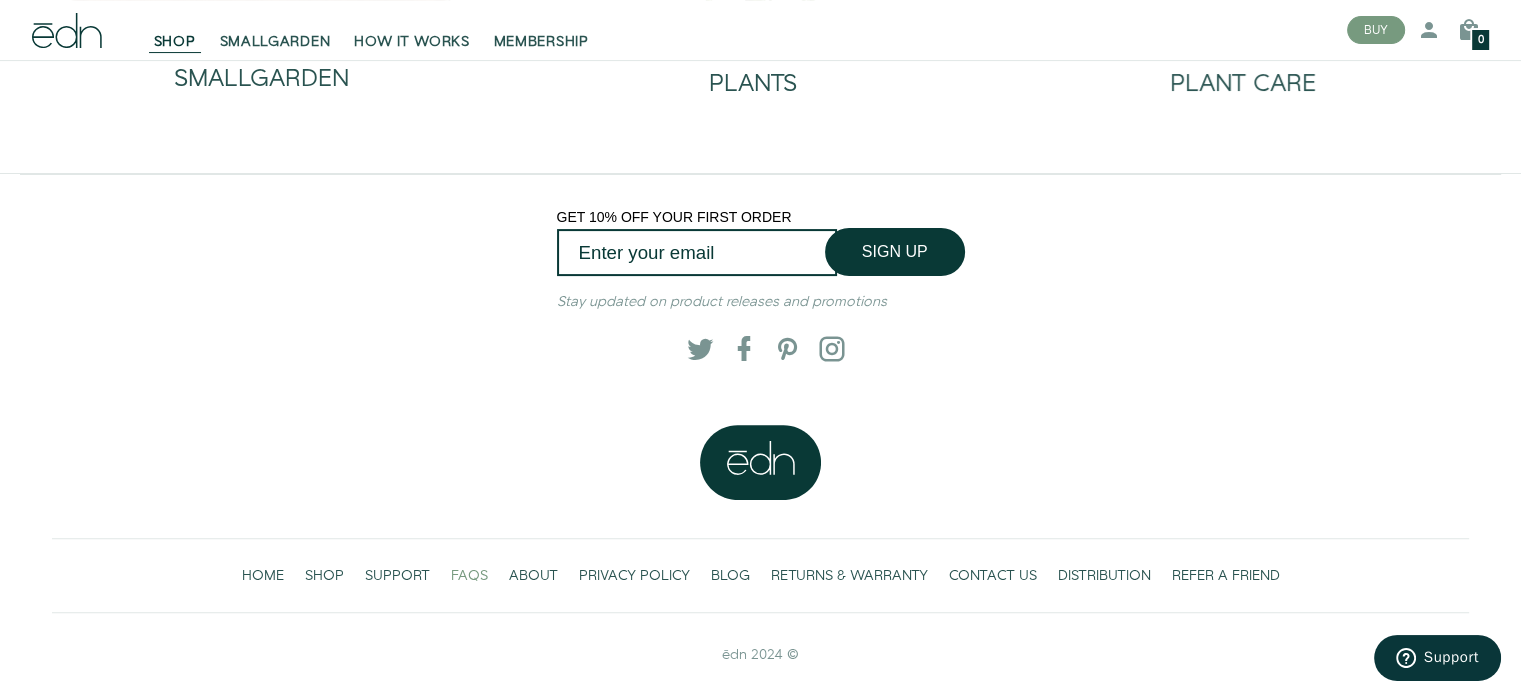 click on "FAQS" at bounding box center [469, 576] 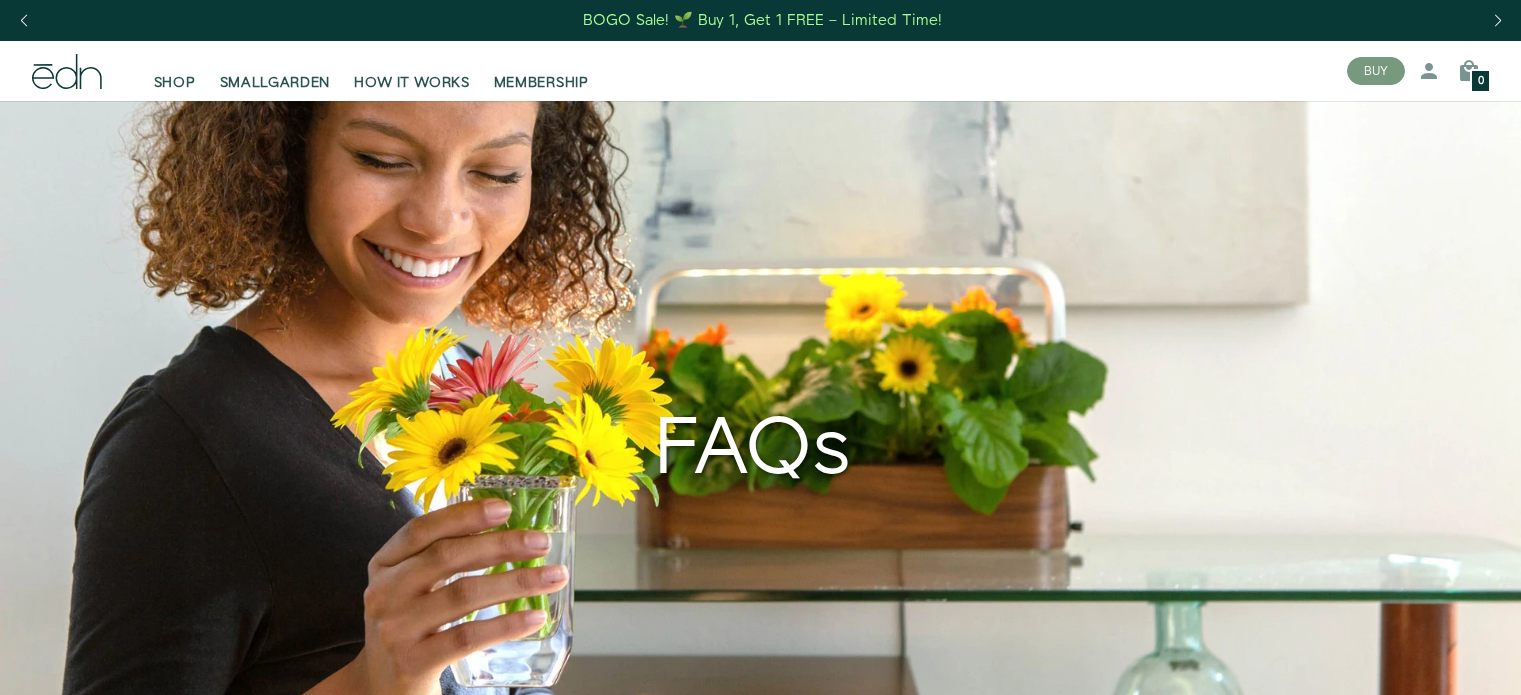 scroll, scrollTop: 0, scrollLeft: 0, axis: both 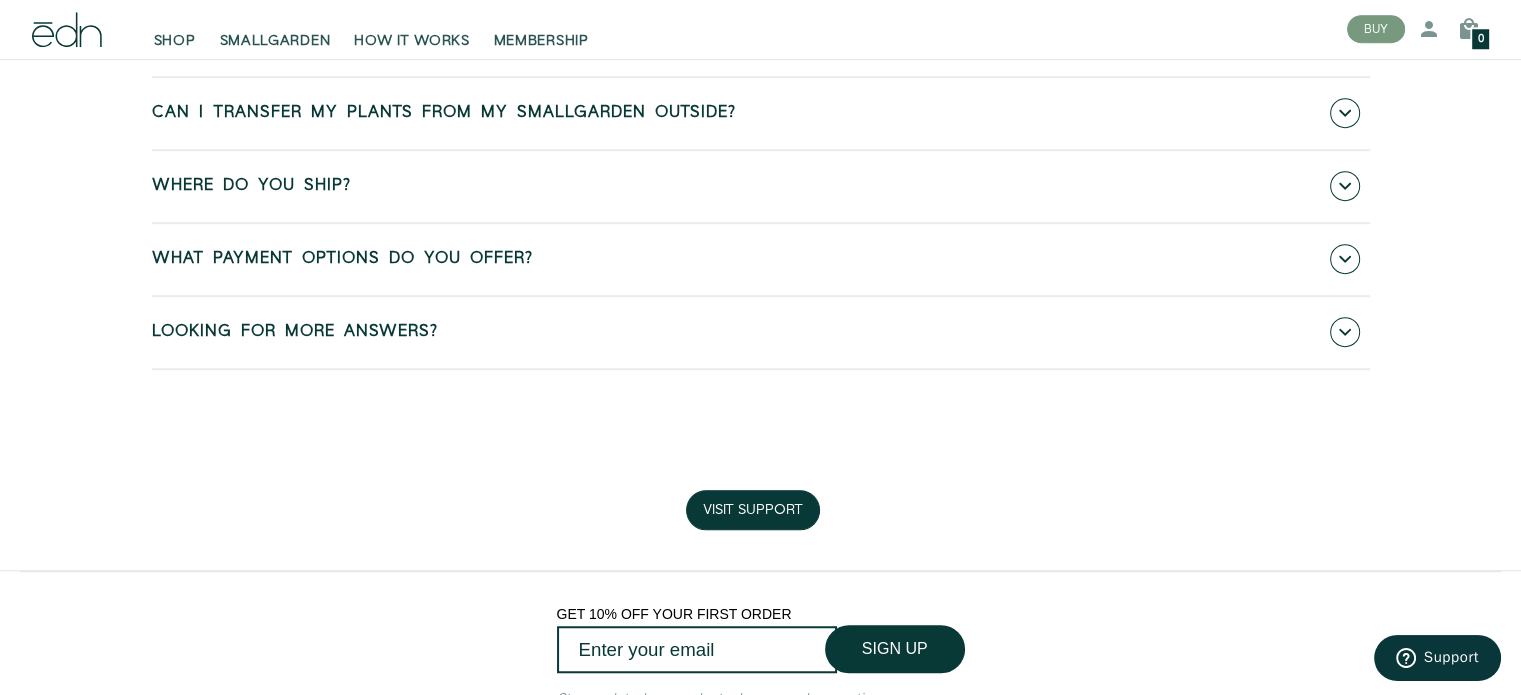 click on "Looking for more answers?" at bounding box center [761, 332] 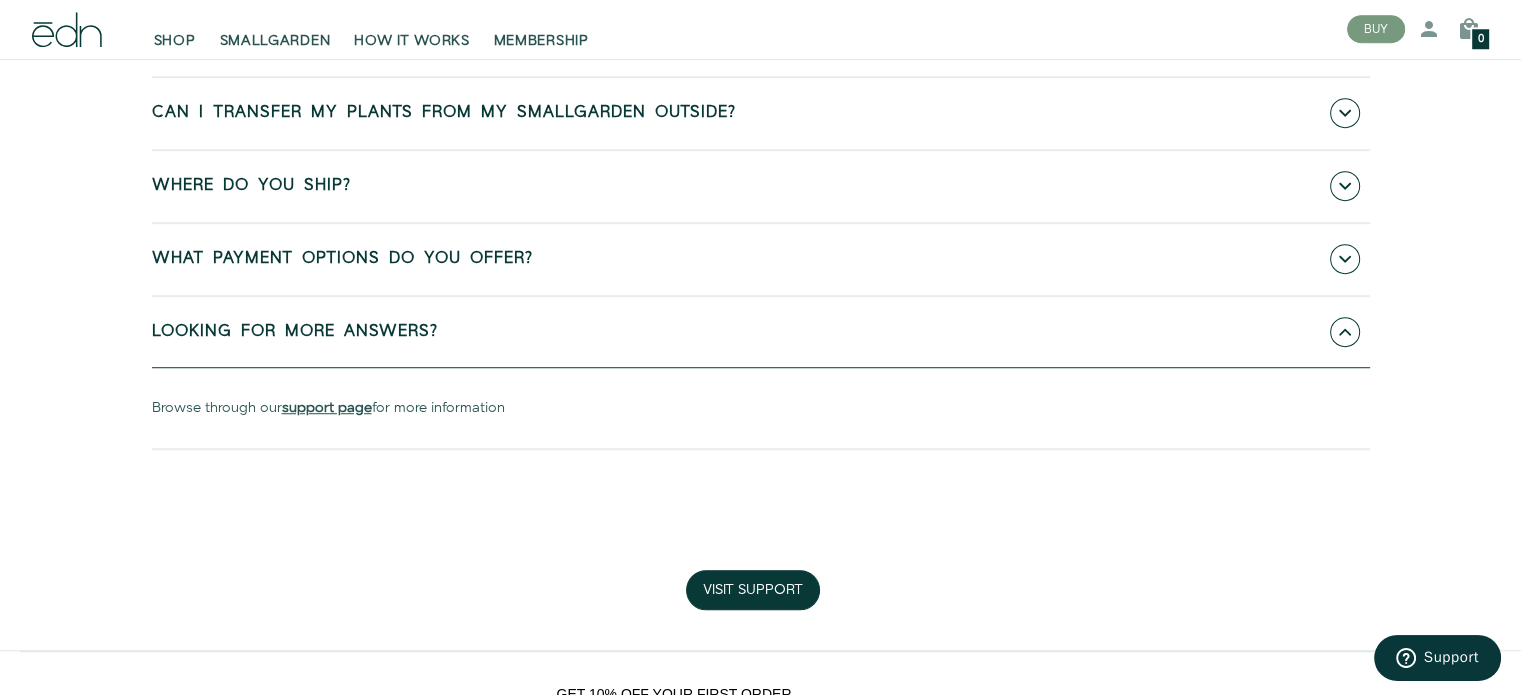 click on "Looking for more answers?" at bounding box center (761, 332) 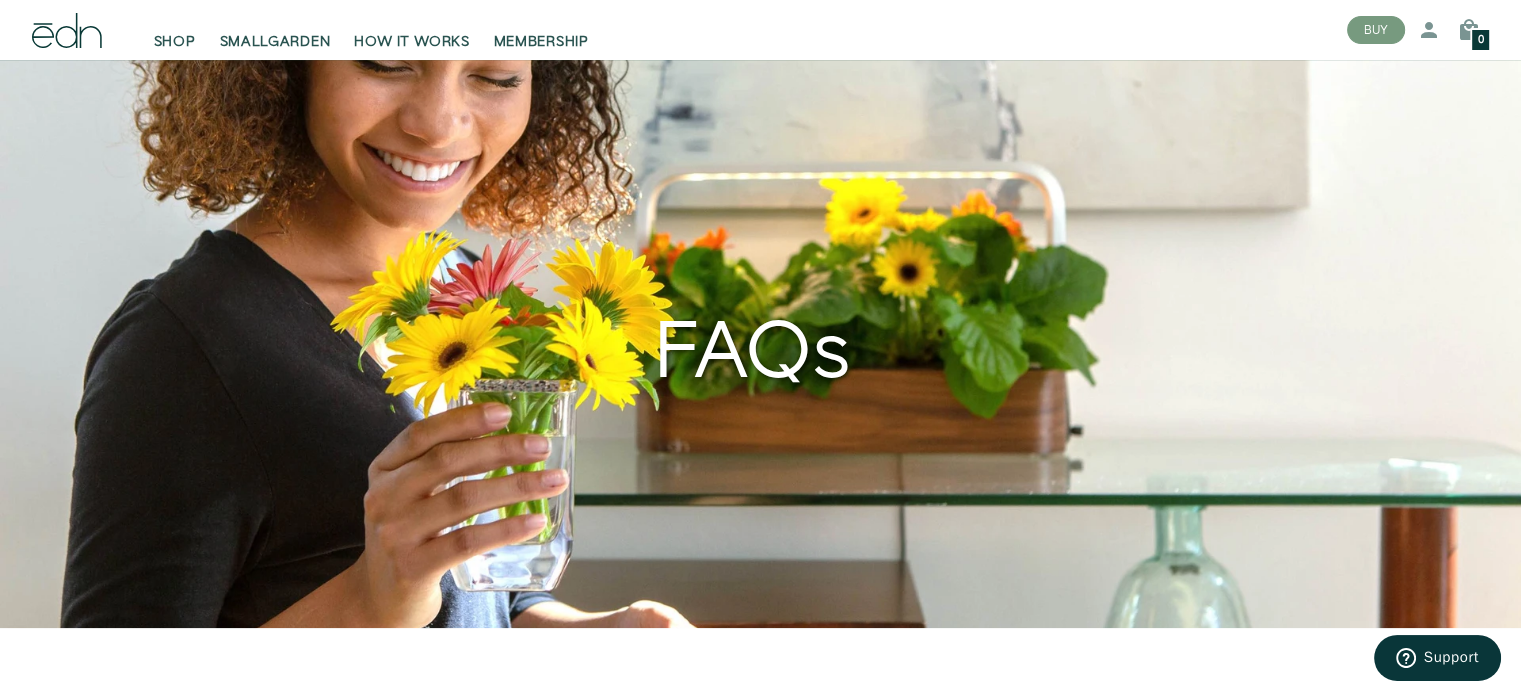 scroll, scrollTop: 76, scrollLeft: 0, axis: vertical 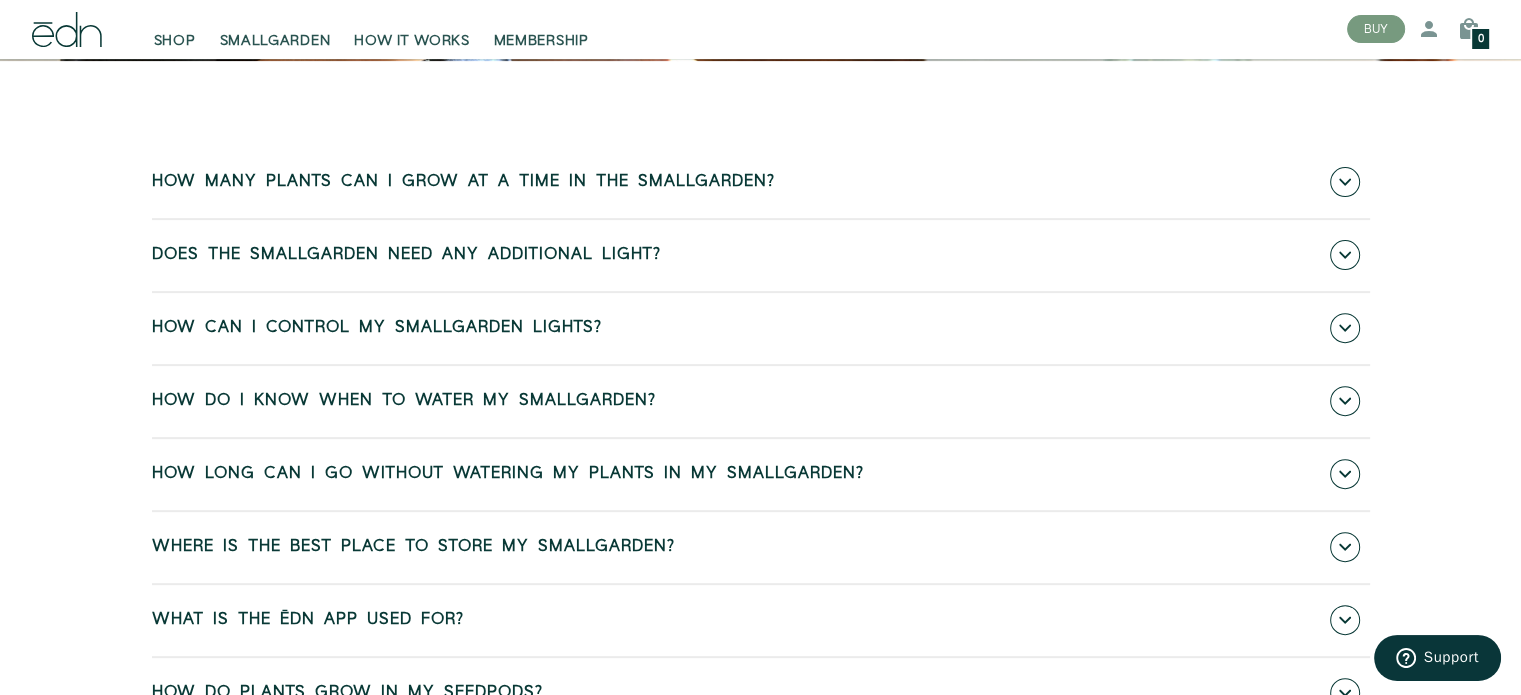 click on "How many plants can I grow at a time in the SmallGarden?" at bounding box center [463, 182] 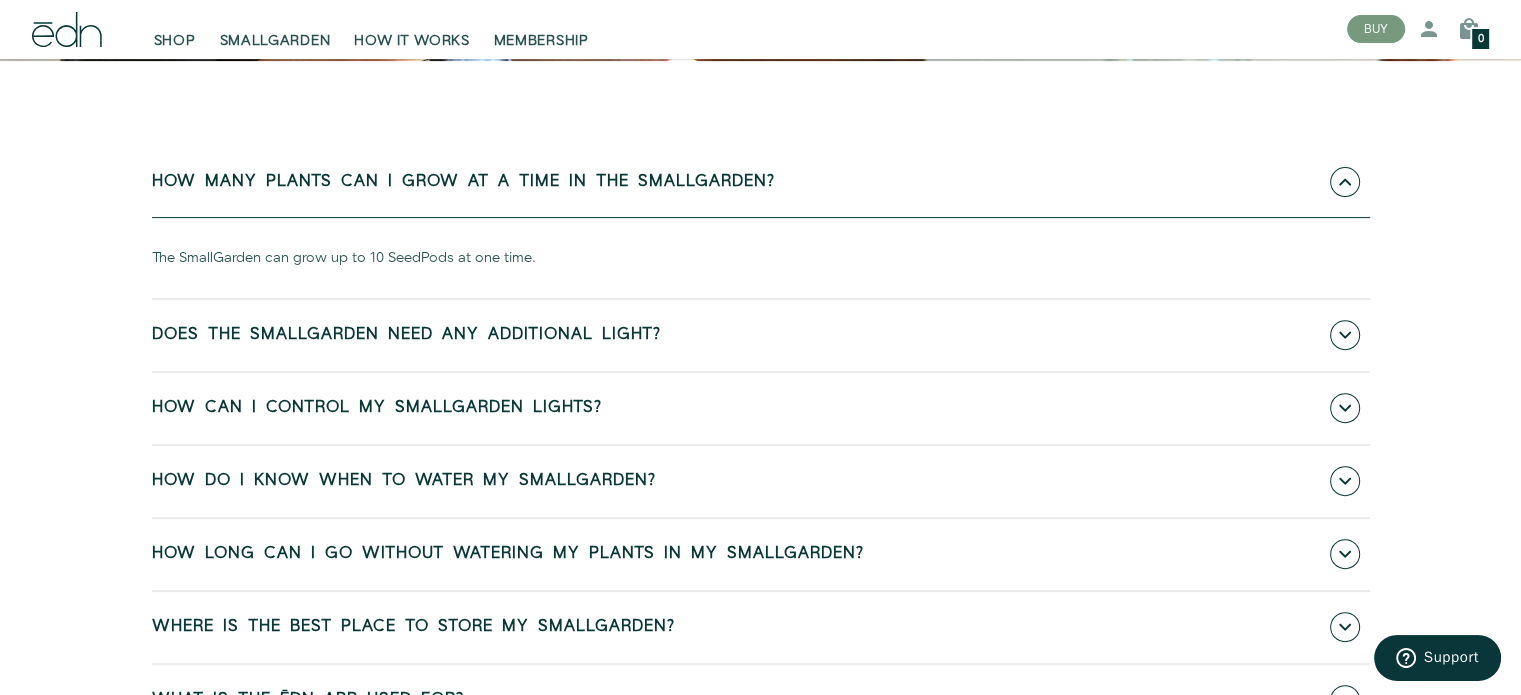 click on "Does the SmallGarden need any additional light?" at bounding box center (761, 335) 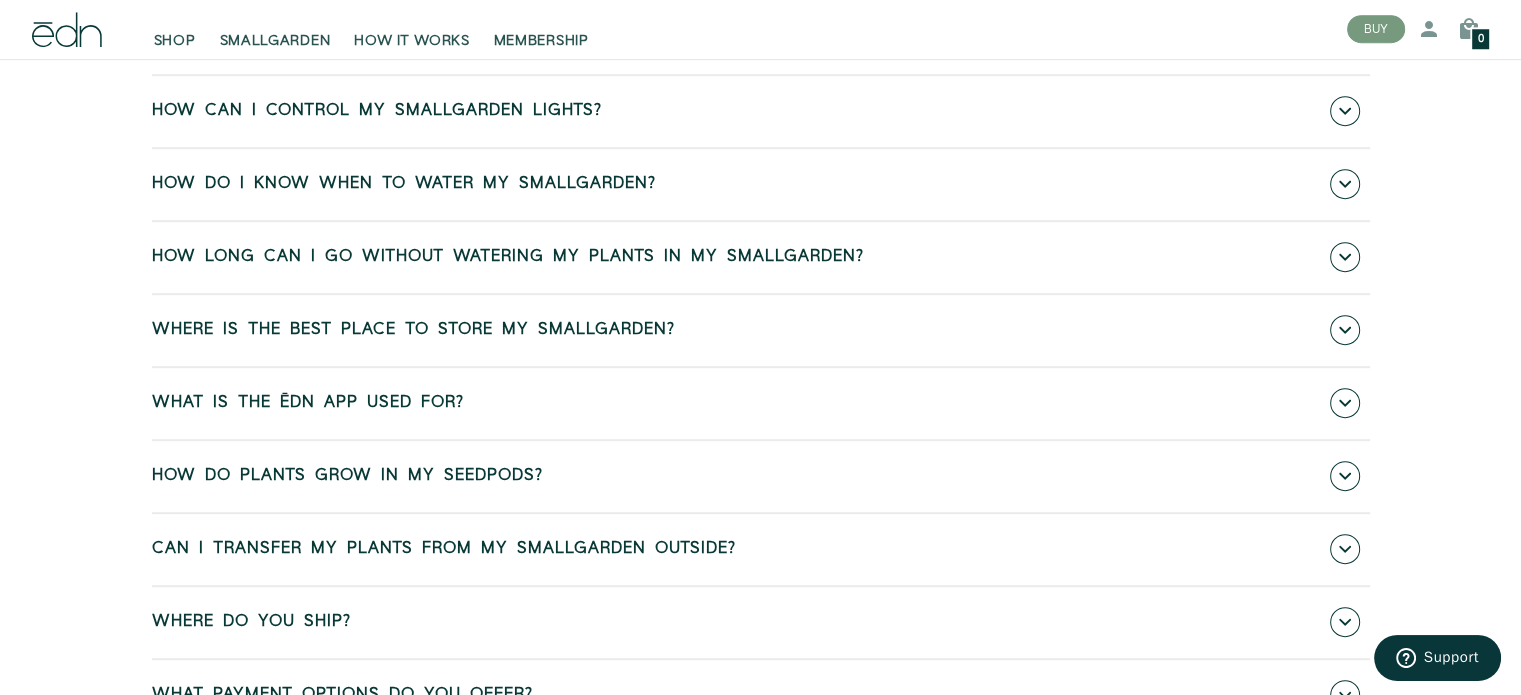 scroll, scrollTop: 1055, scrollLeft: 0, axis: vertical 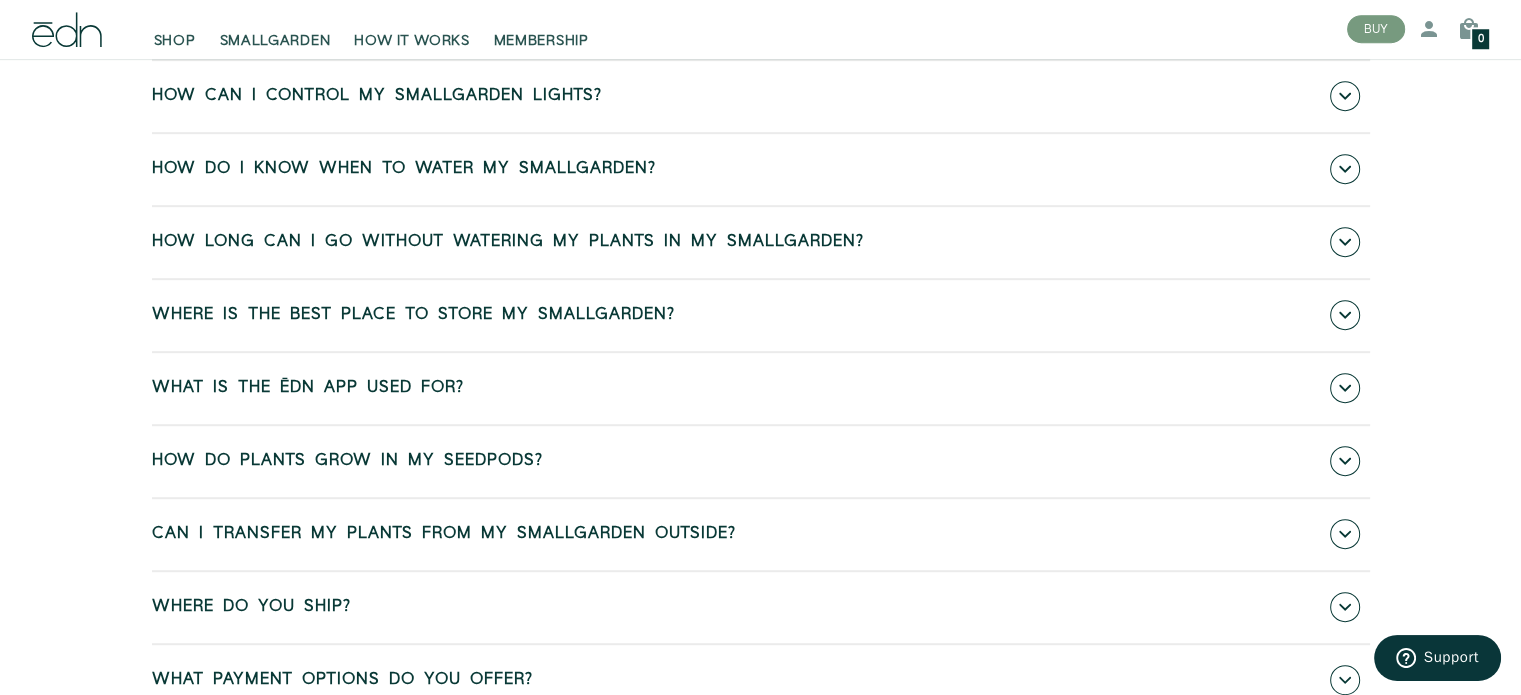 click on "How do I know when to water my SmallGarden?" at bounding box center (761, 169) 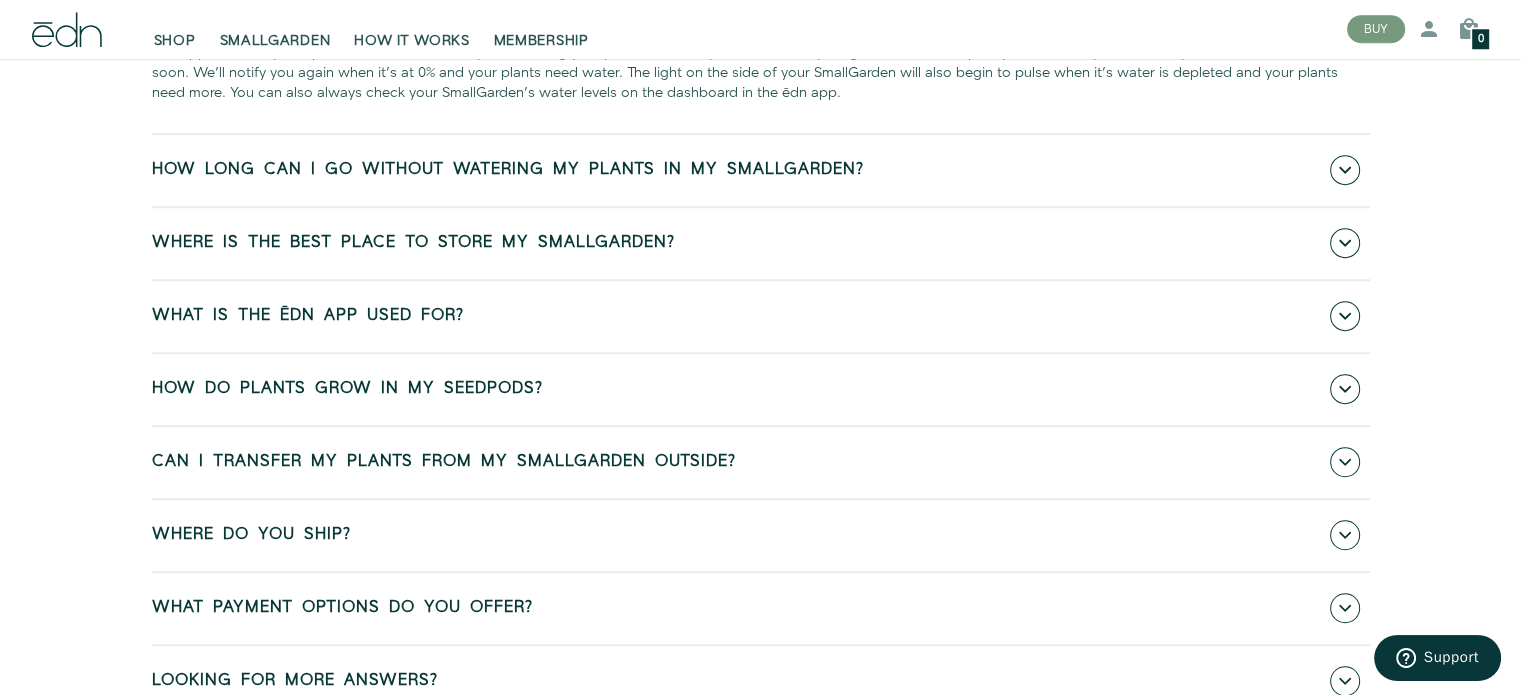 scroll, scrollTop: 1268, scrollLeft: 0, axis: vertical 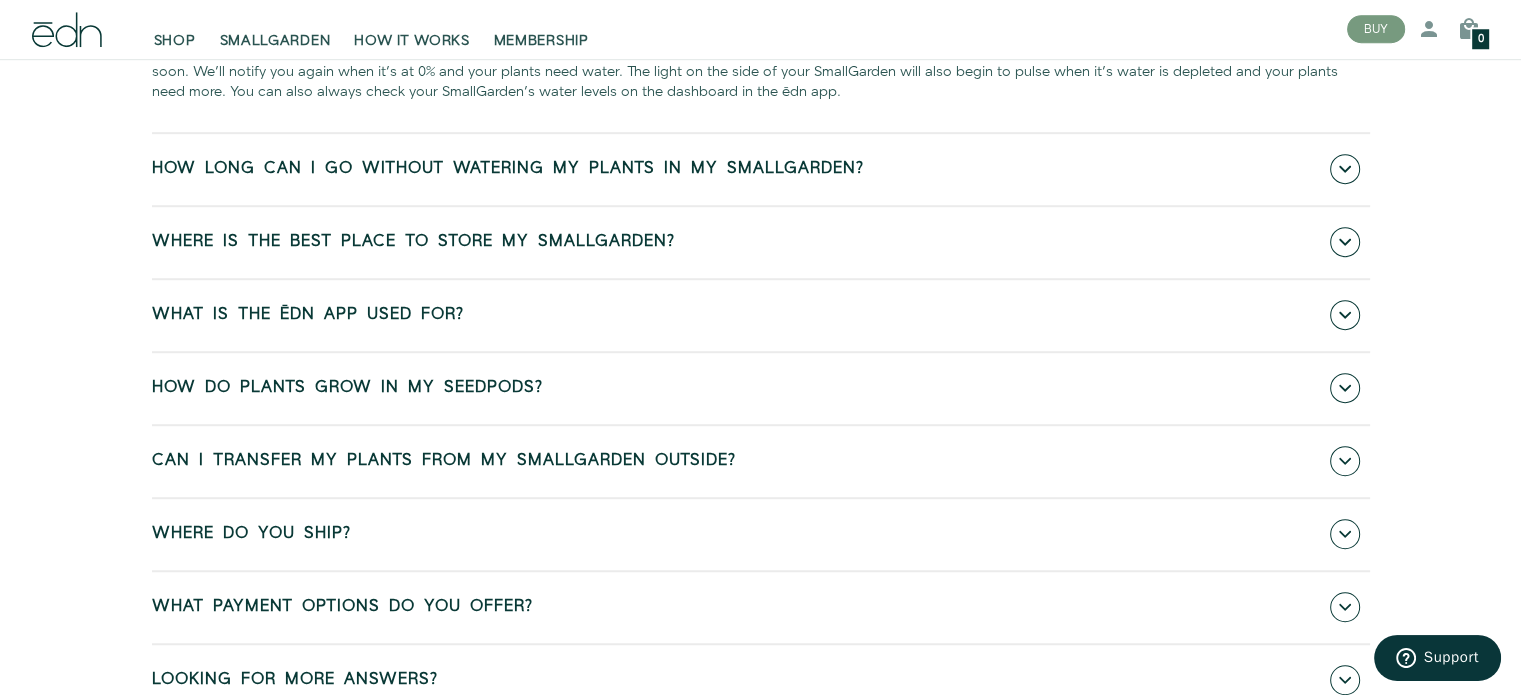 click on "How long can I go without watering my plants in my SmallGarden?" at bounding box center (508, 169) 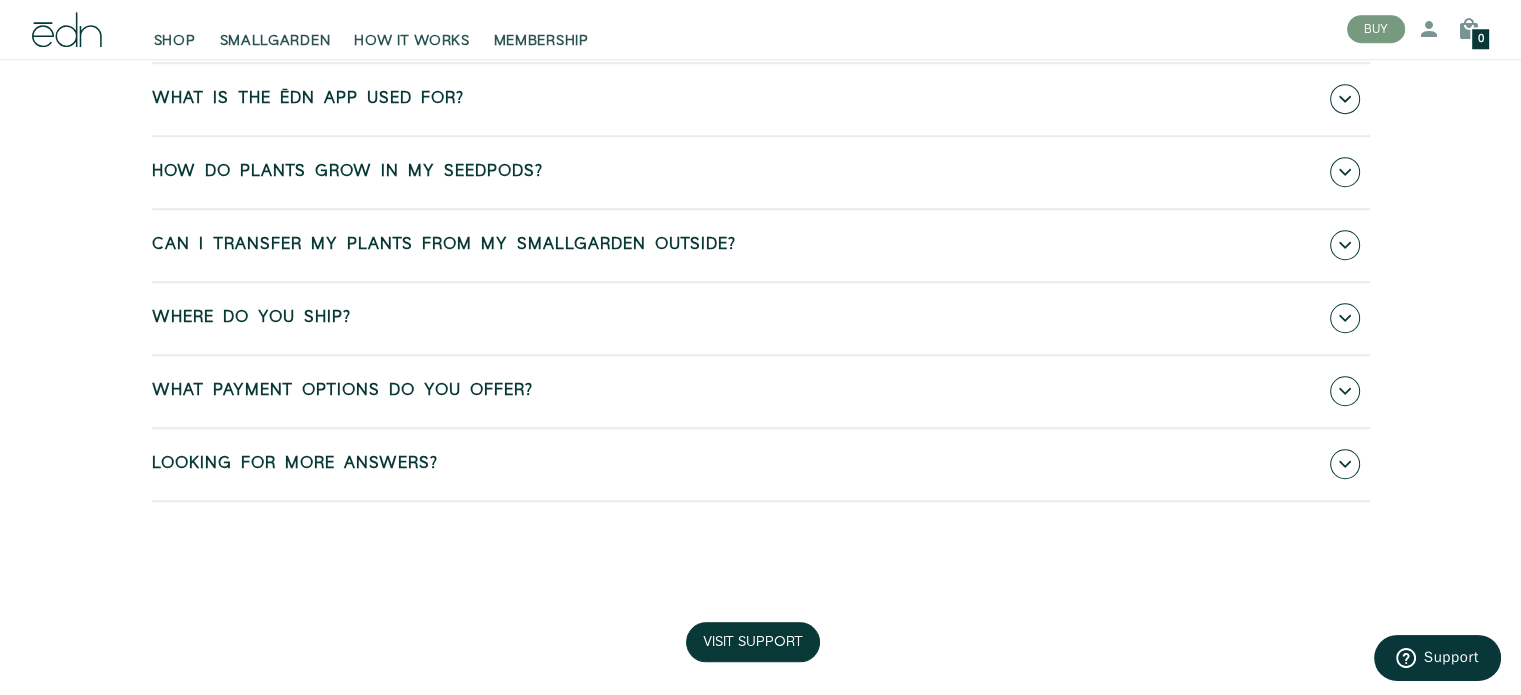 scroll, scrollTop: 1564, scrollLeft: 0, axis: vertical 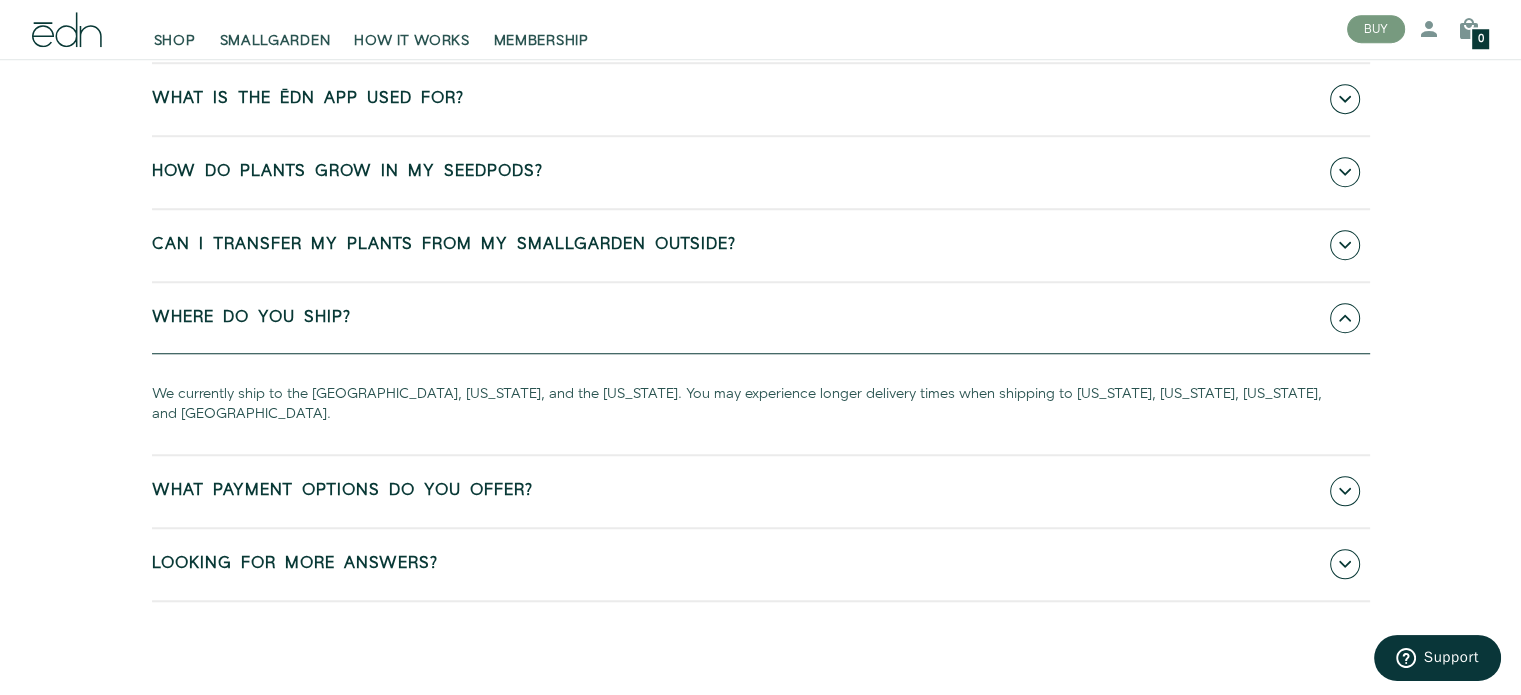 click on "Where do you ship?" at bounding box center [761, 318] 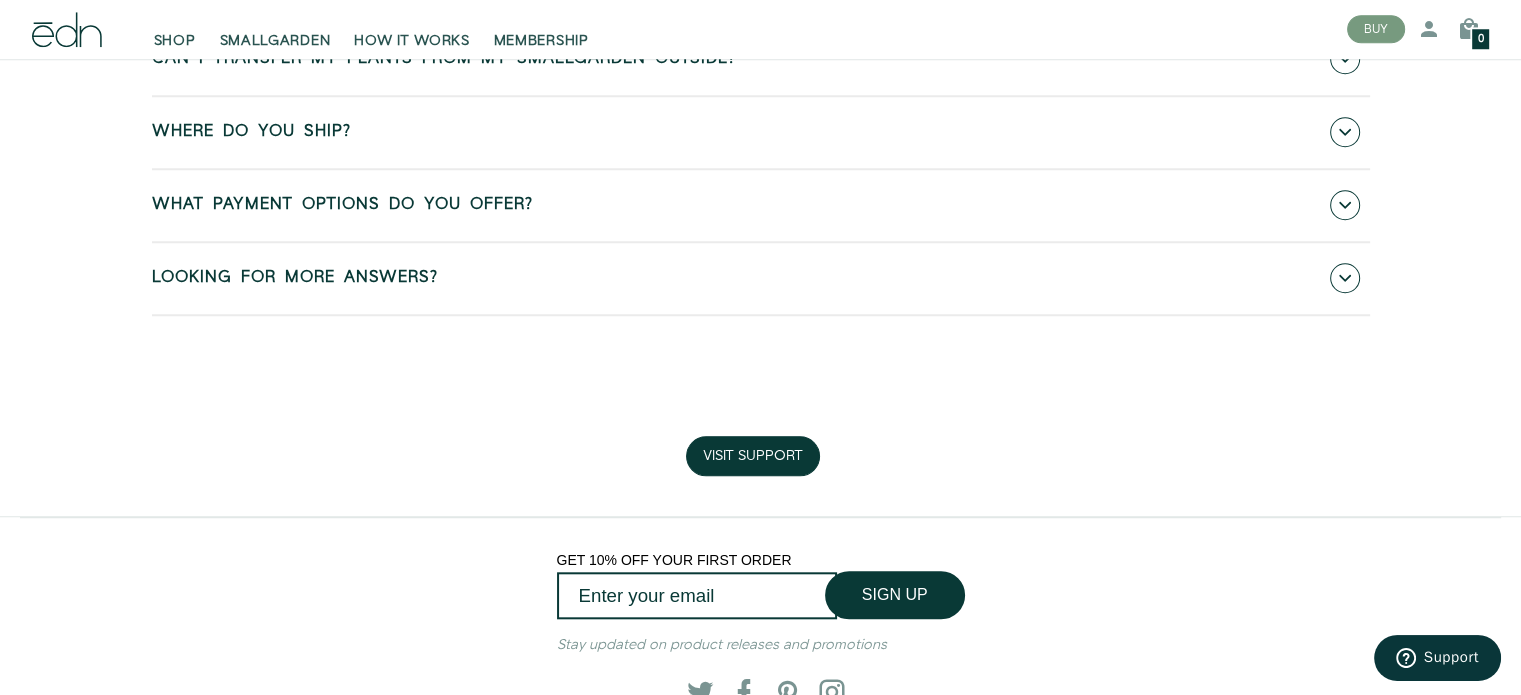 scroll, scrollTop: 1752, scrollLeft: 0, axis: vertical 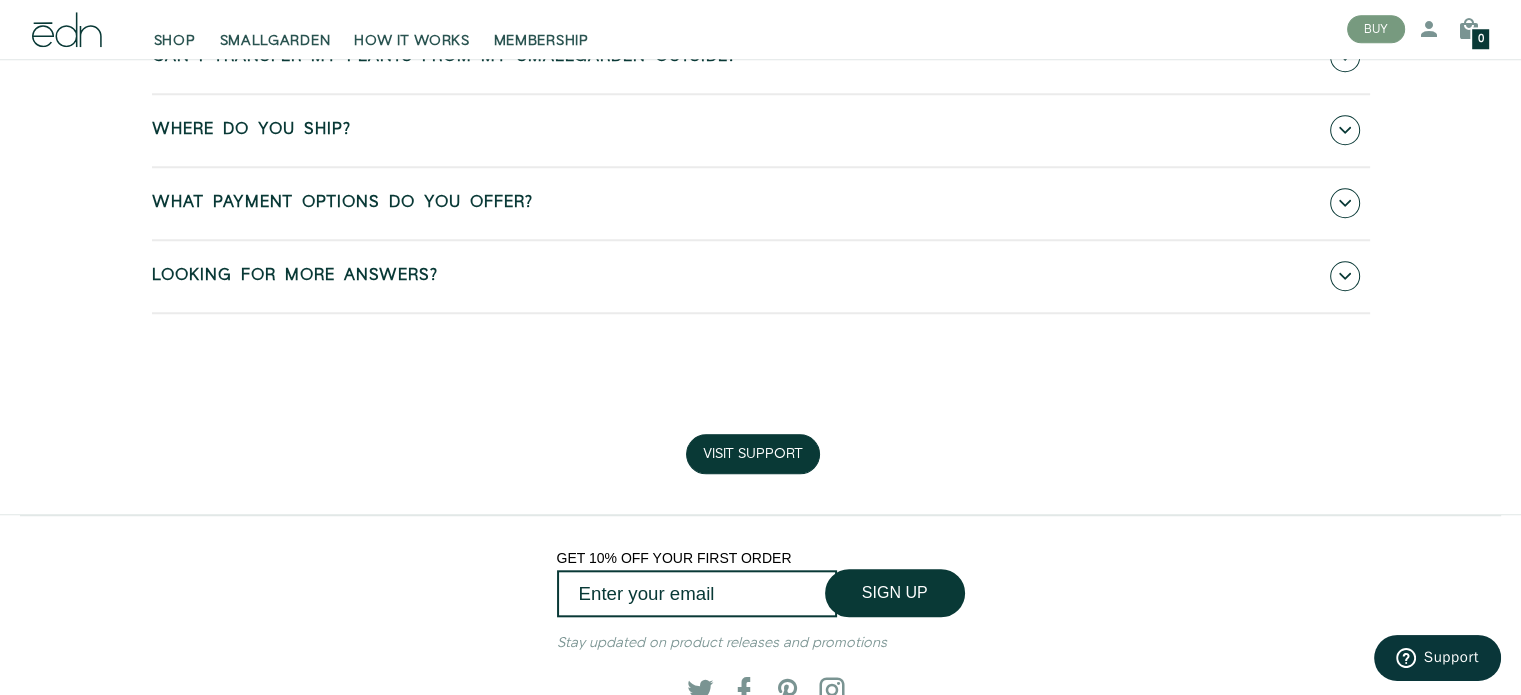 click on "What Payment Options Do You Offer?" at bounding box center (761, 203) 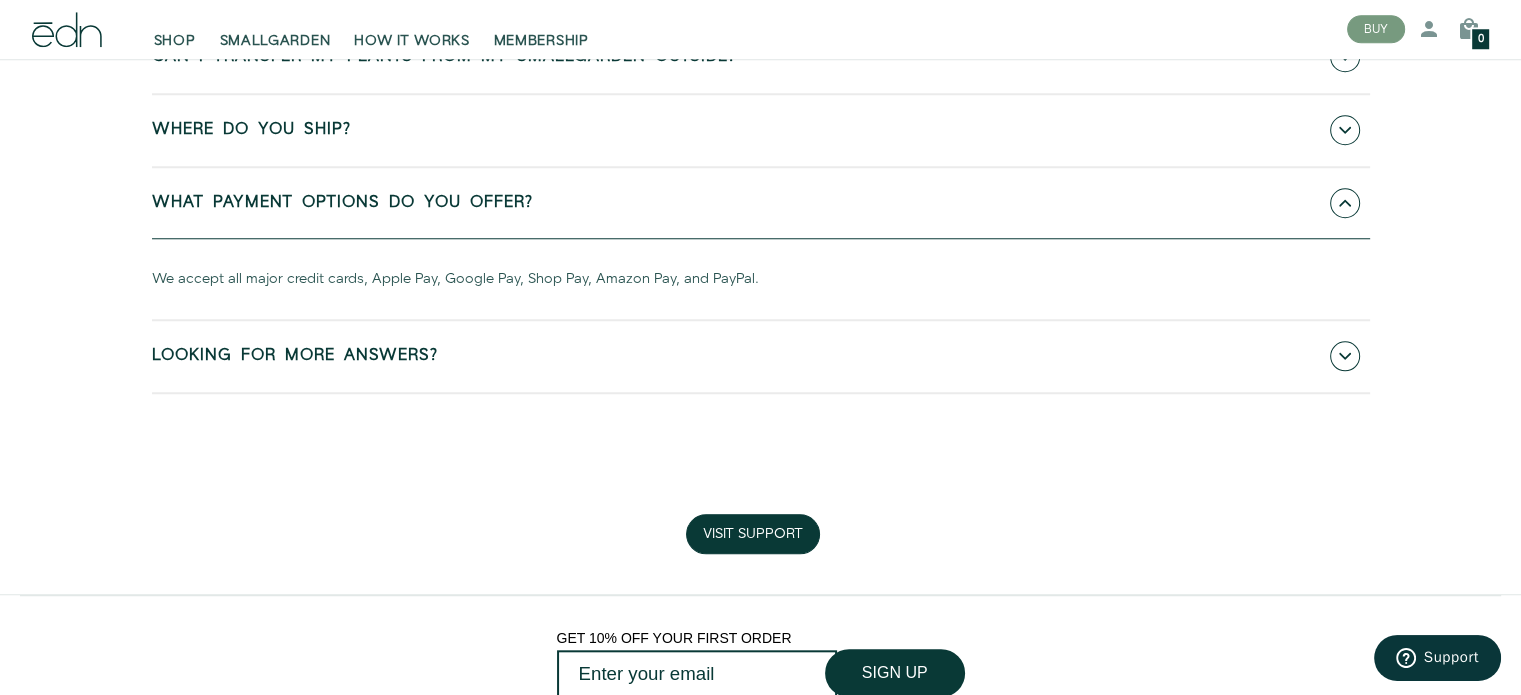 click on "What Payment Options Do You Offer?" at bounding box center [761, 203] 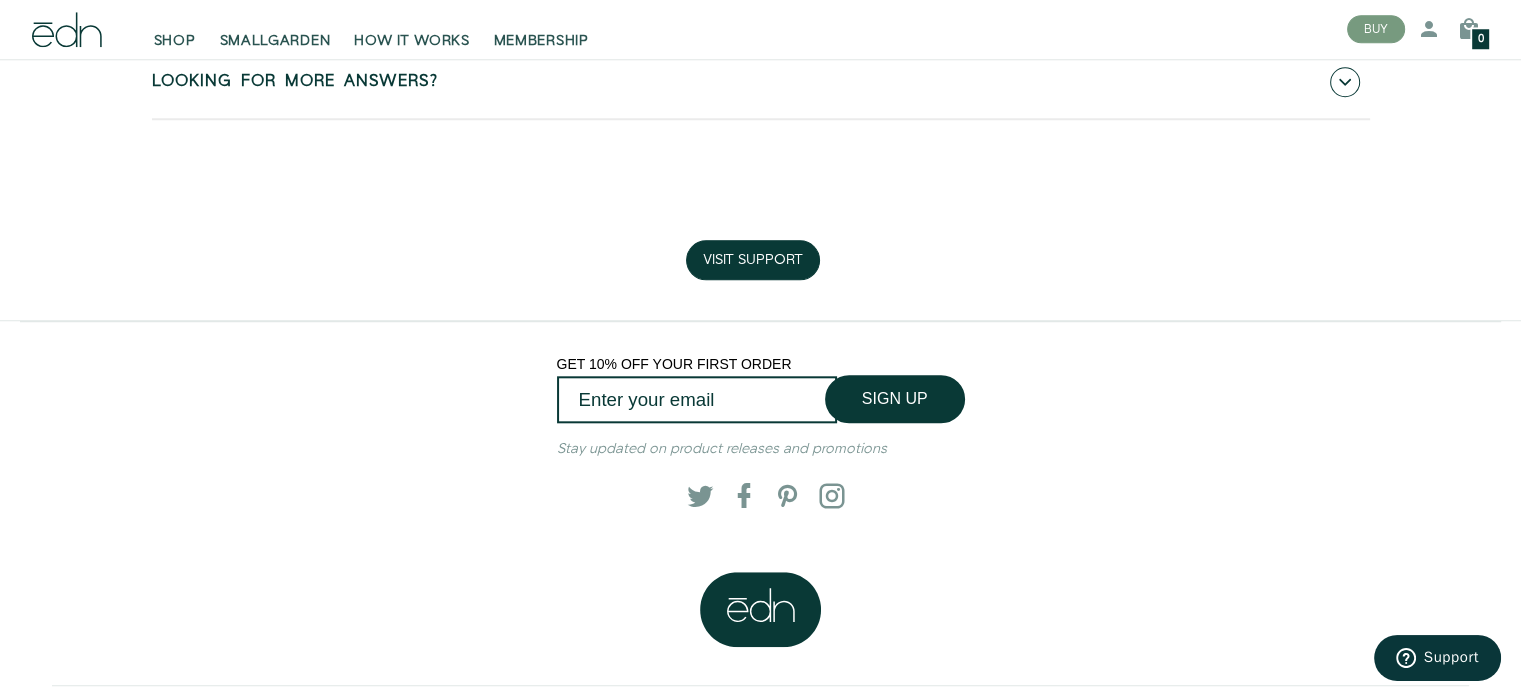 scroll, scrollTop: 2085, scrollLeft: 0, axis: vertical 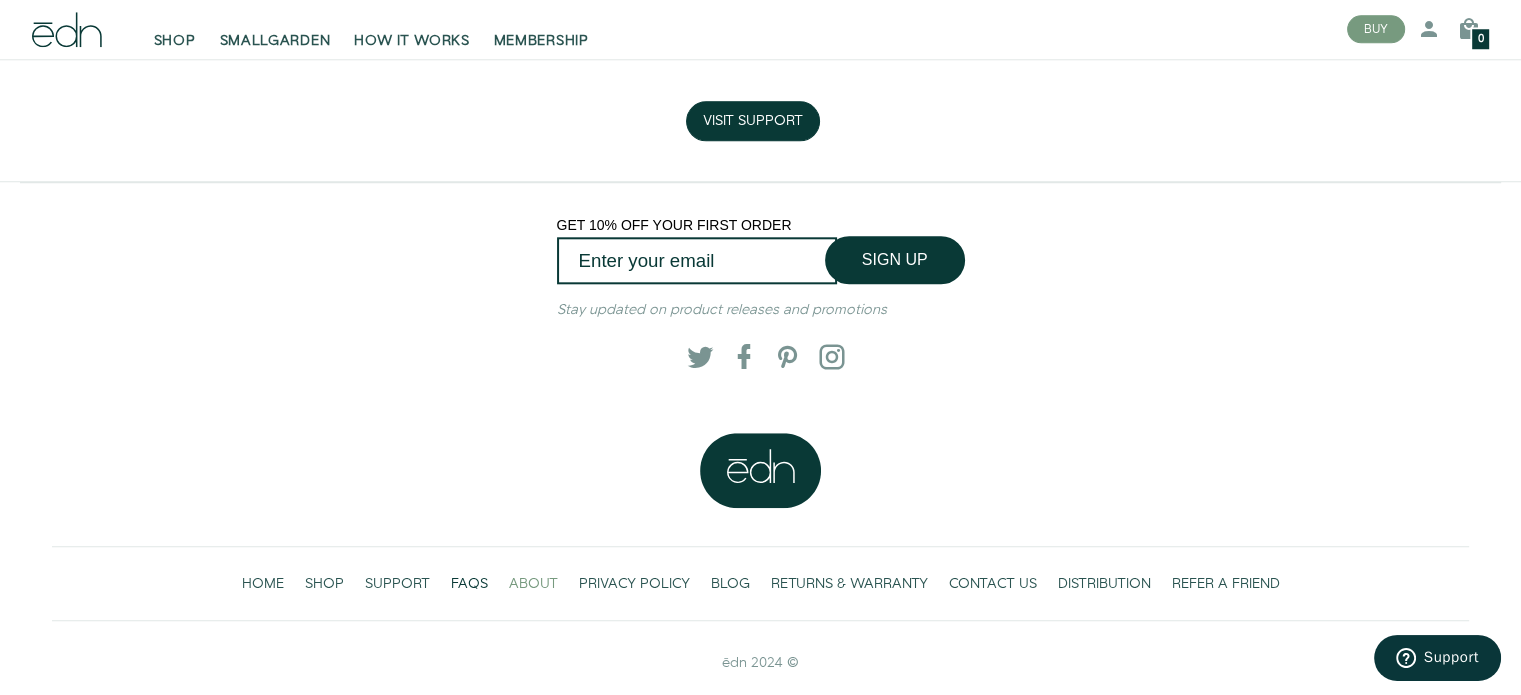 click on "ABOUT" at bounding box center [533, 584] 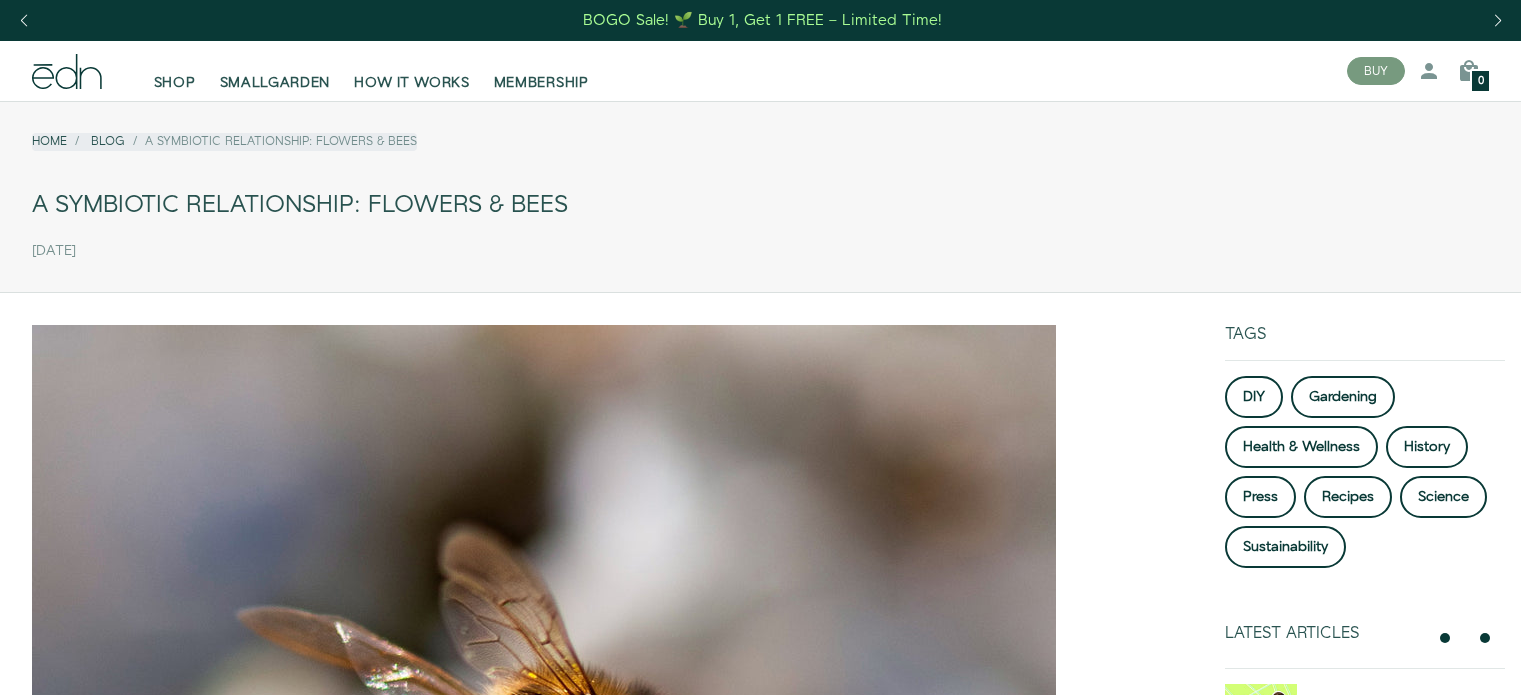 scroll, scrollTop: 0, scrollLeft: 0, axis: both 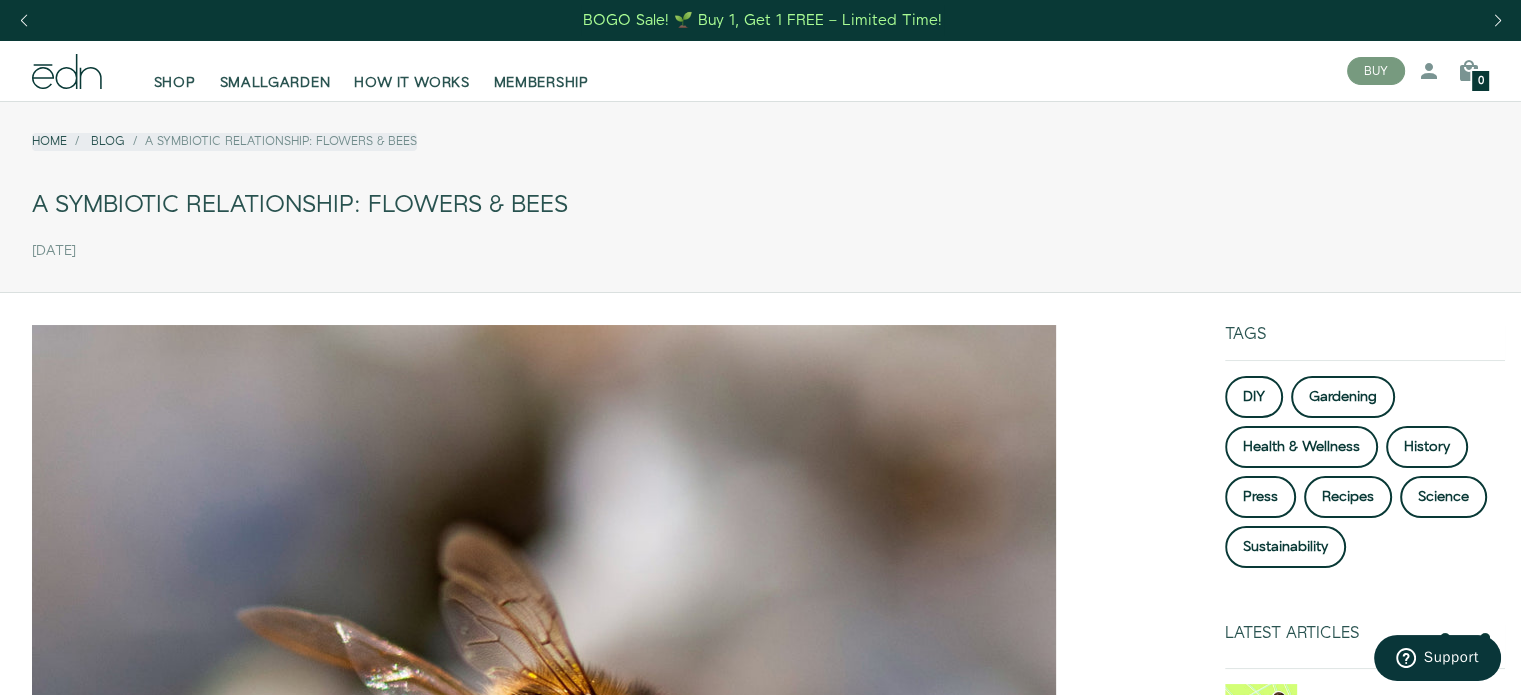 click on "[DATE]" at bounding box center [760, 251] 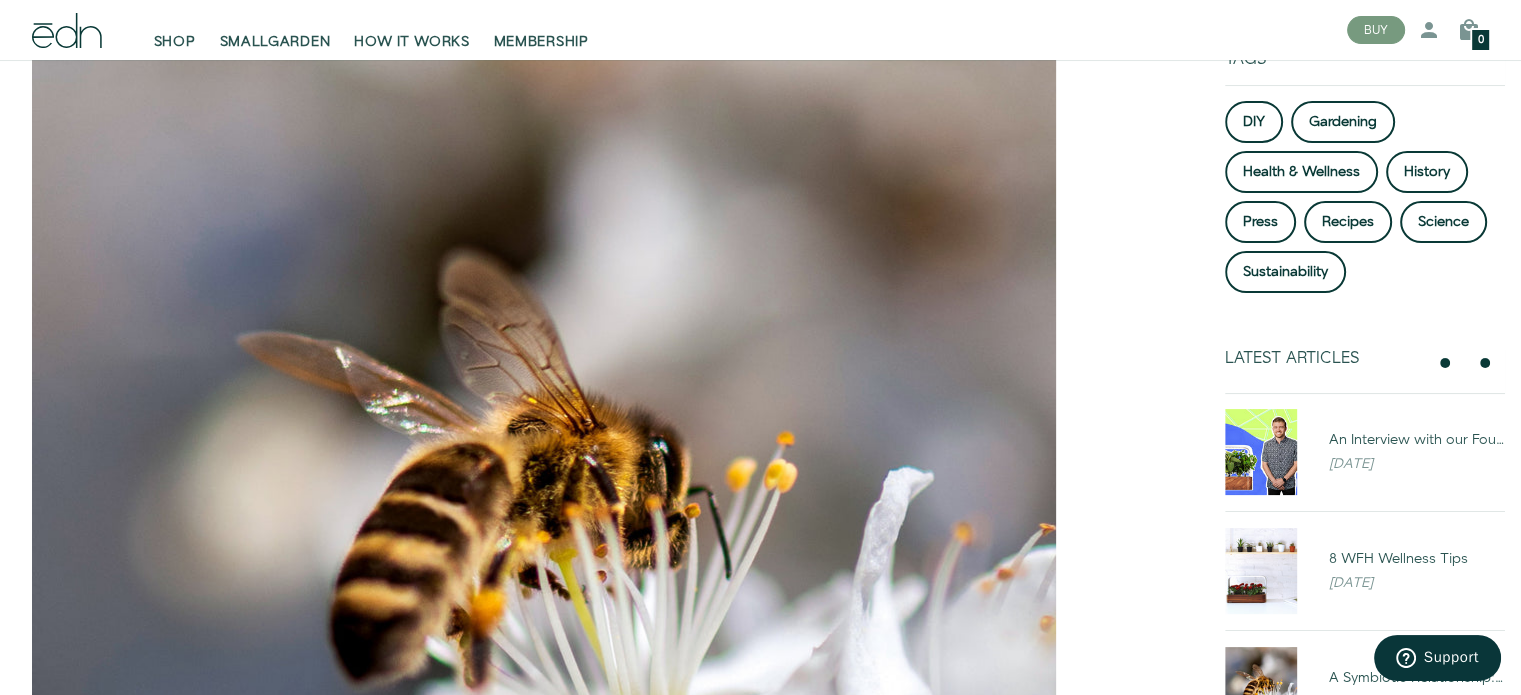 scroll, scrollTop: 0, scrollLeft: 0, axis: both 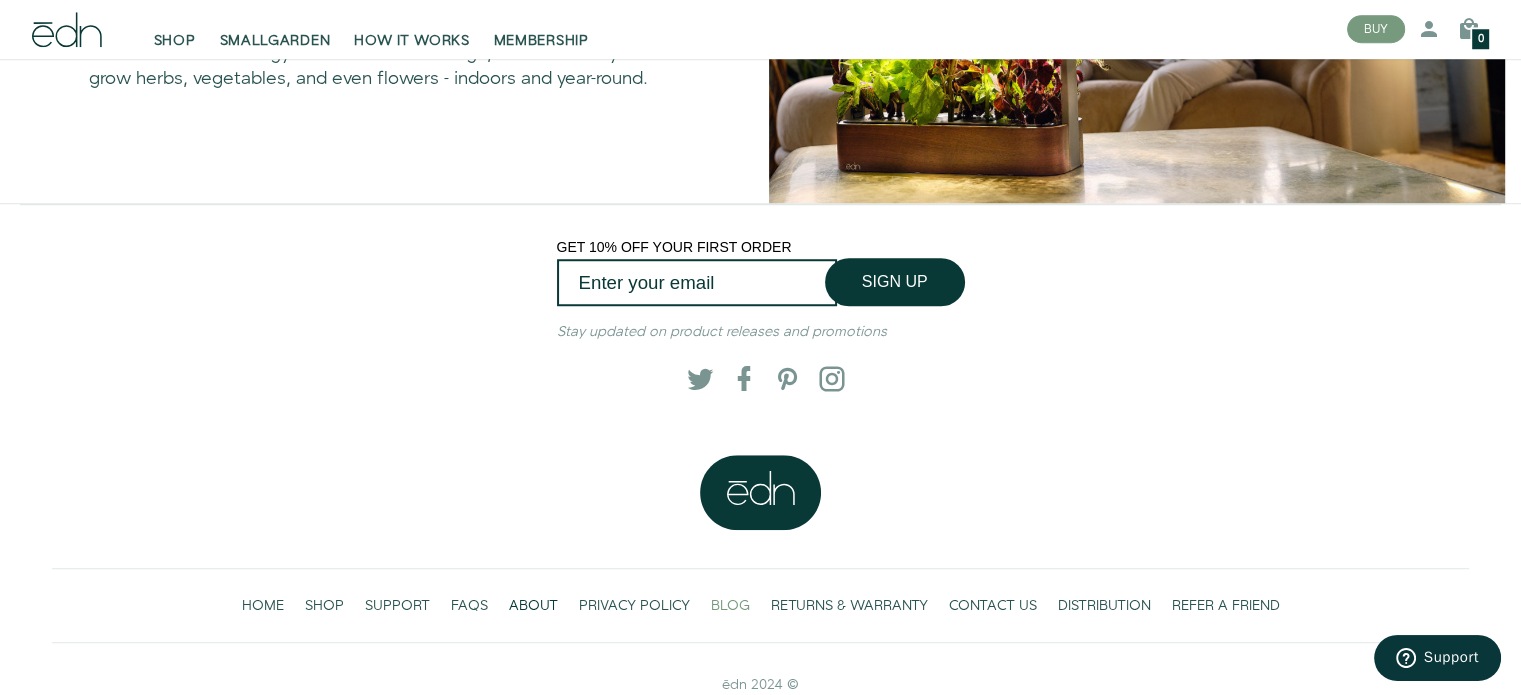 click on "BLOG" at bounding box center [730, 606] 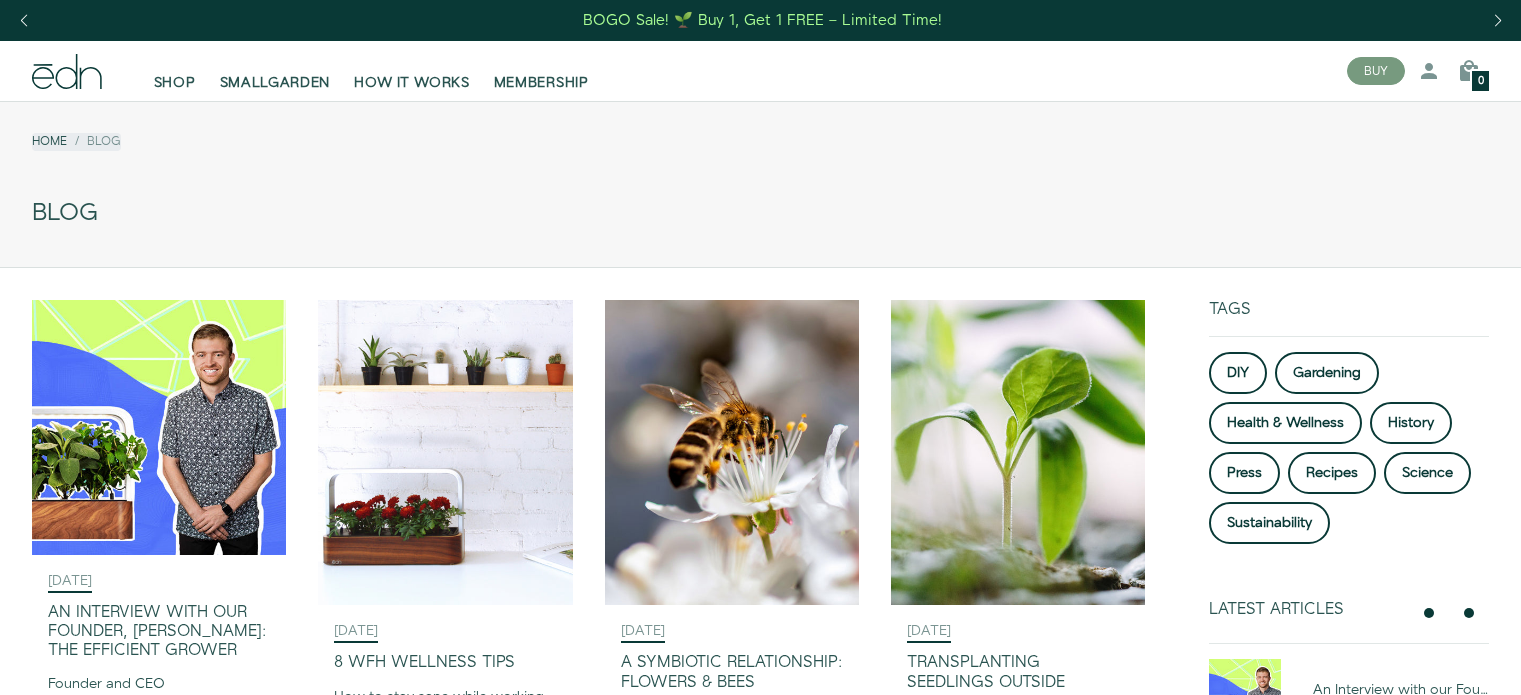 scroll, scrollTop: 0, scrollLeft: 0, axis: both 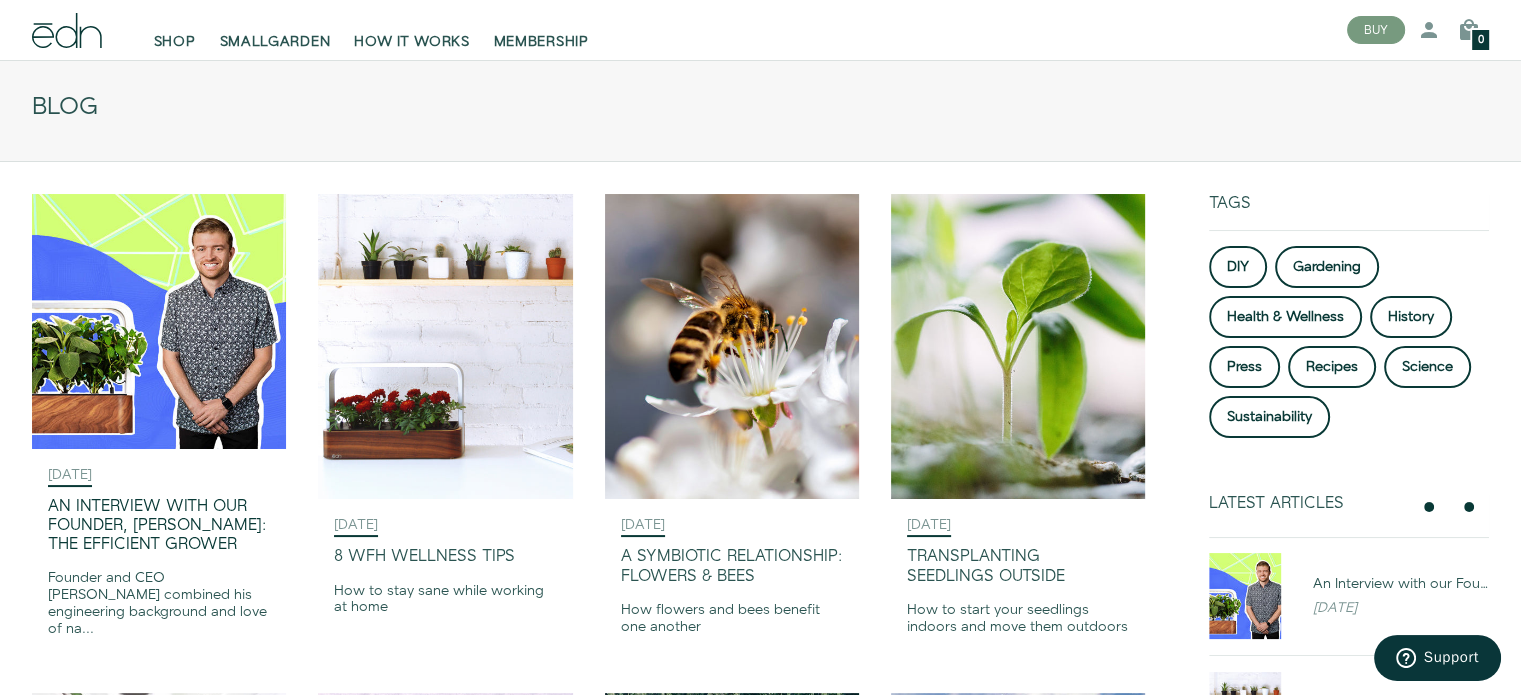 click at bounding box center (159, 321) 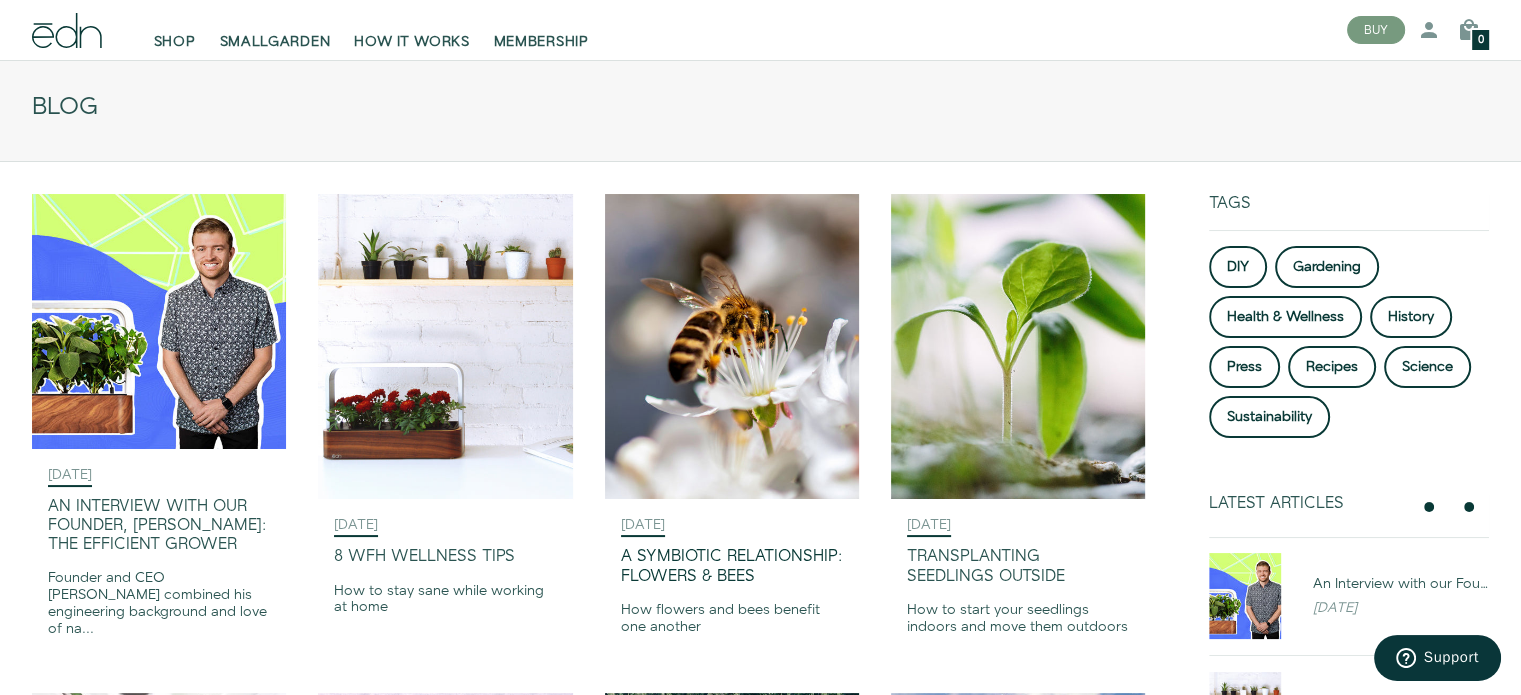 click at bounding box center [732, 346] 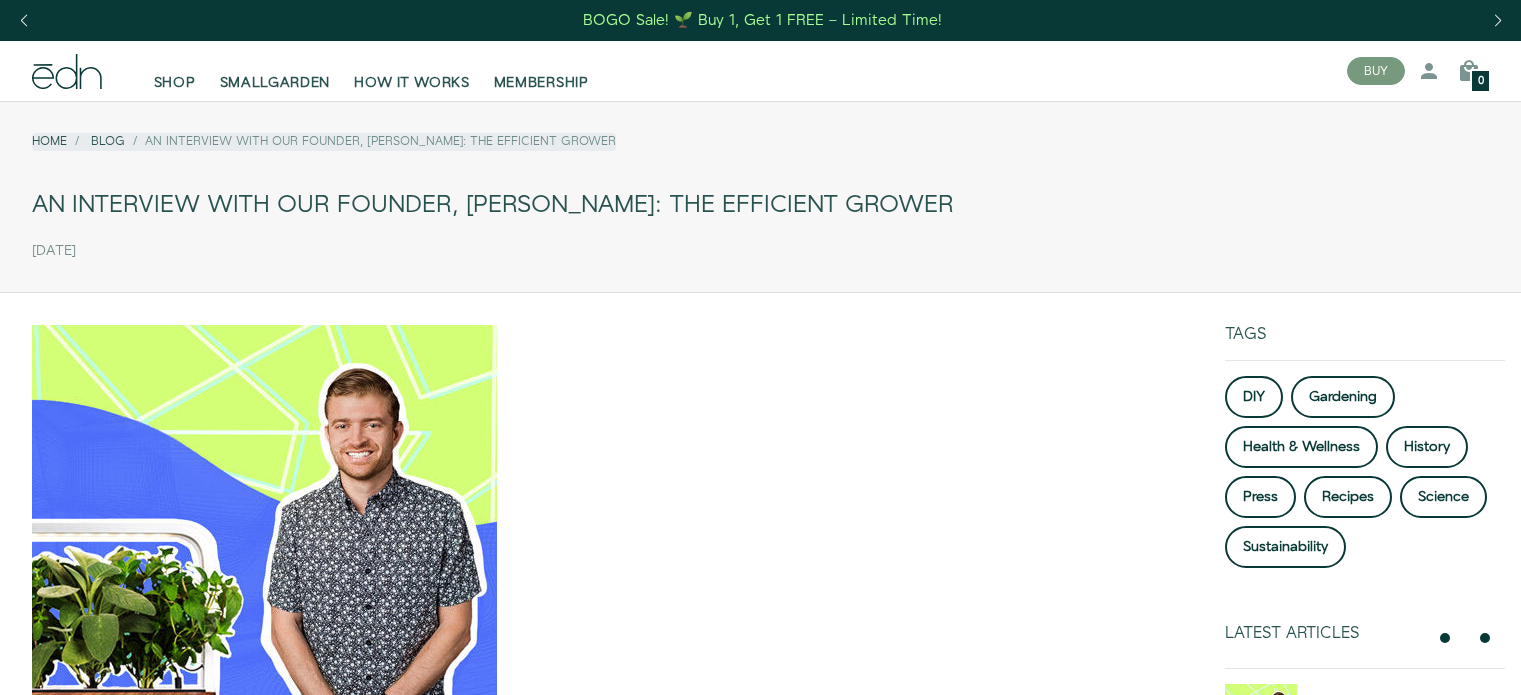 scroll, scrollTop: 0, scrollLeft: 0, axis: both 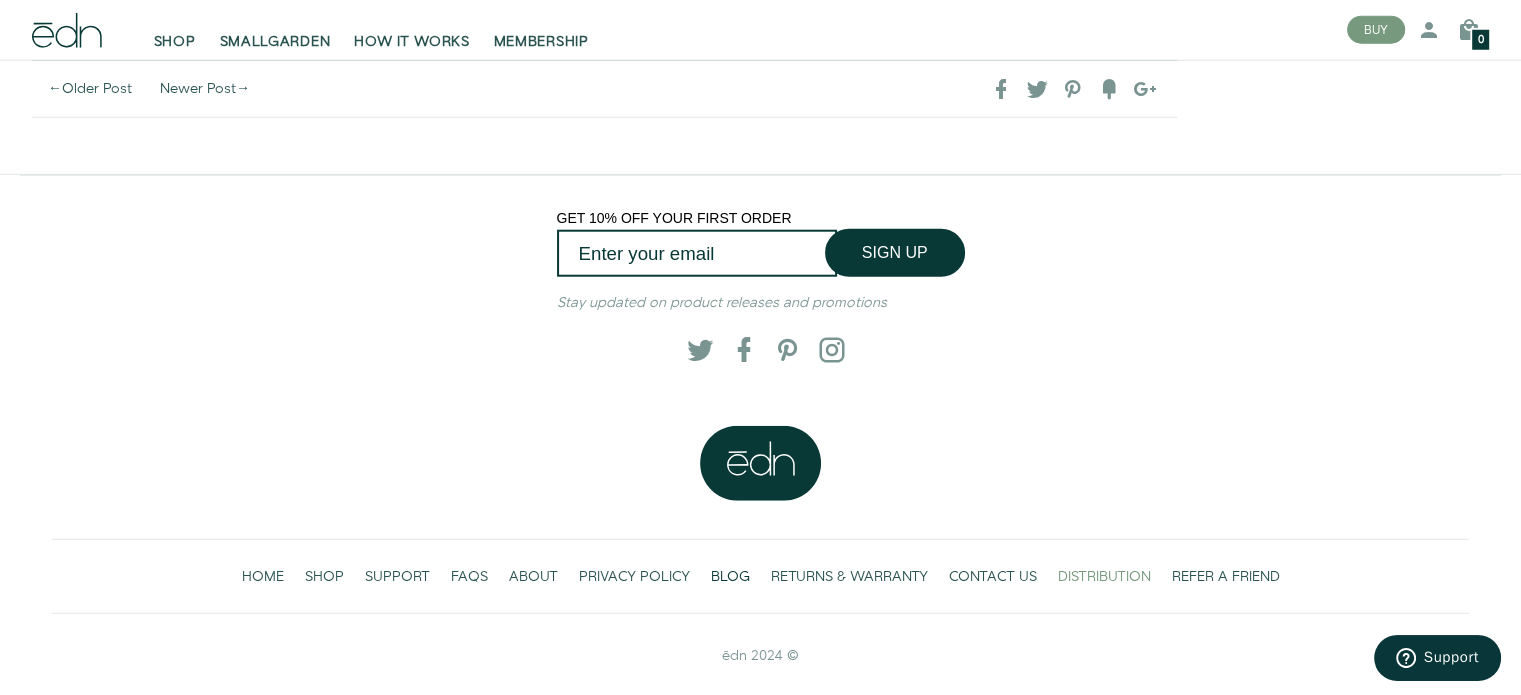 click on "DISTRIBUTION" at bounding box center (1104, 577) 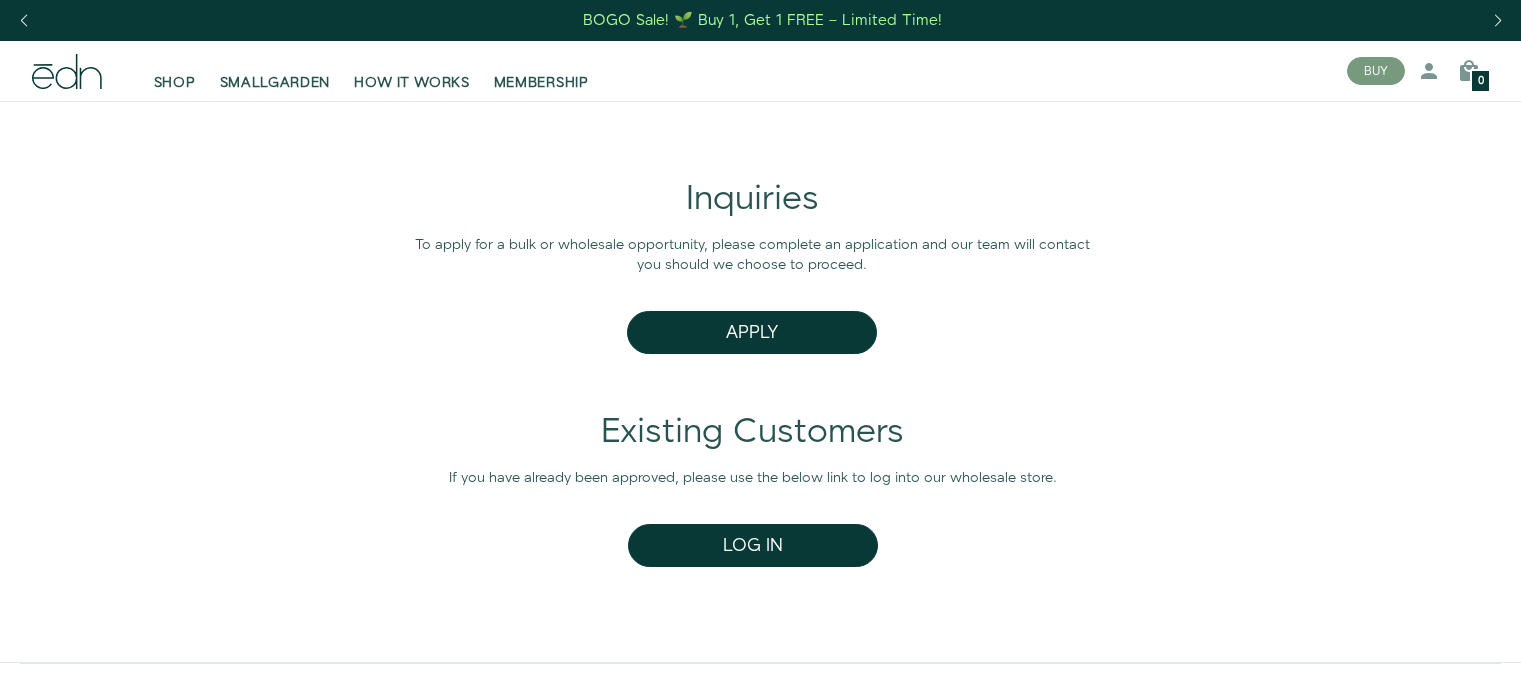 scroll, scrollTop: 0, scrollLeft: 0, axis: both 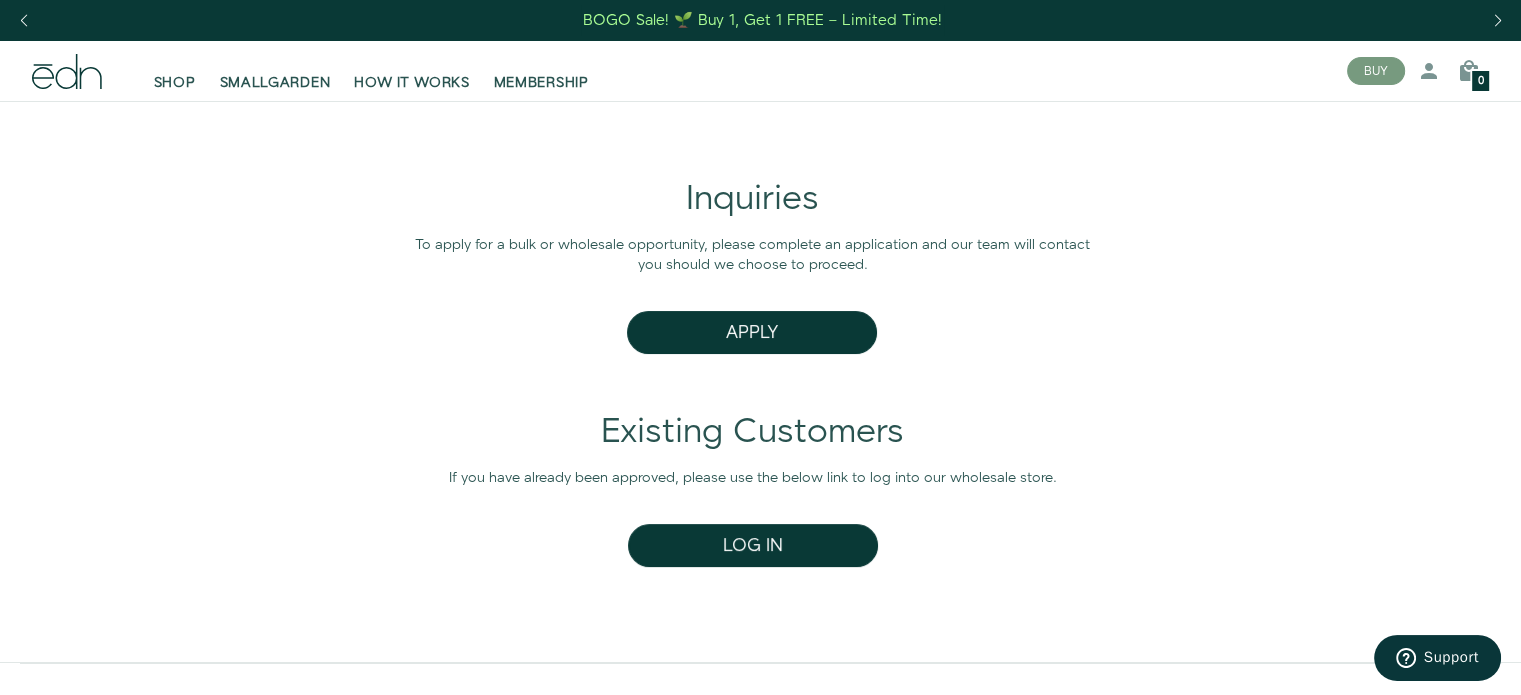 click 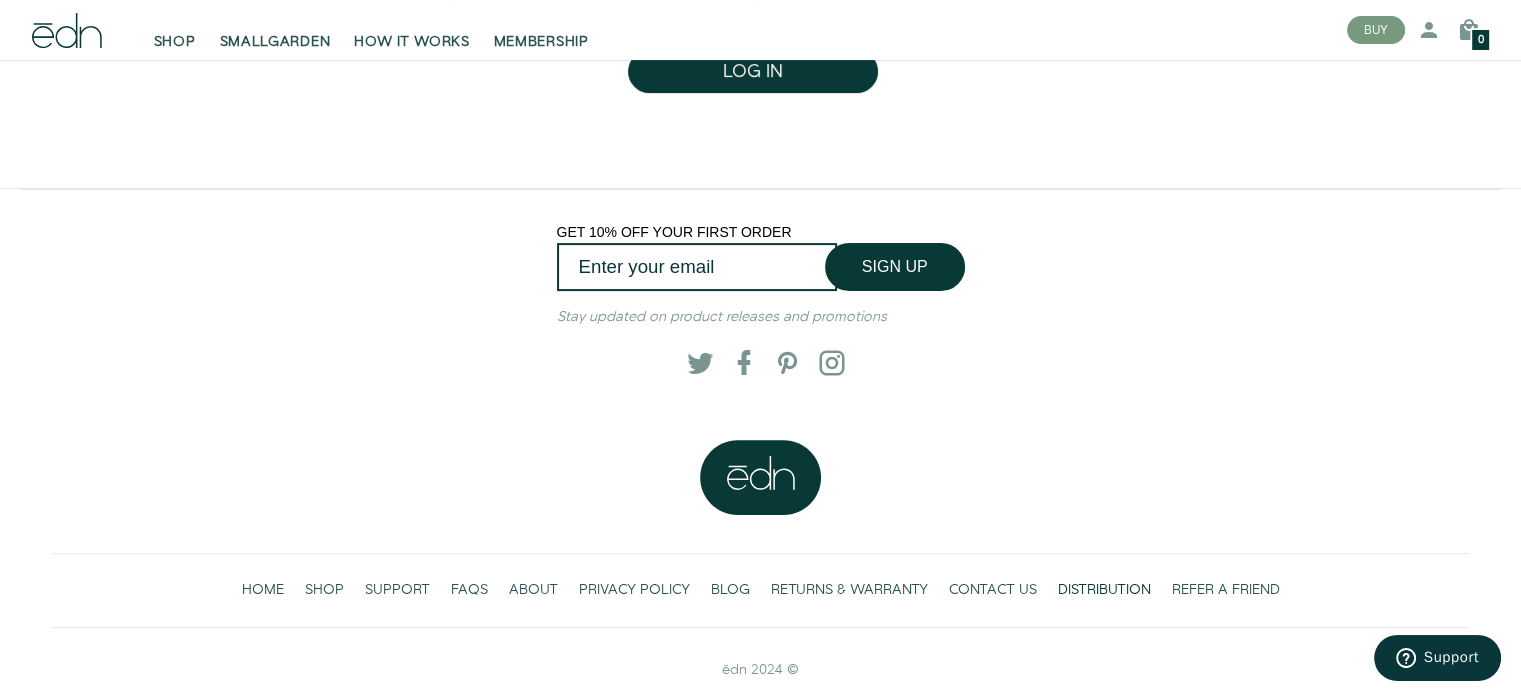 scroll, scrollTop: 0, scrollLeft: 0, axis: both 